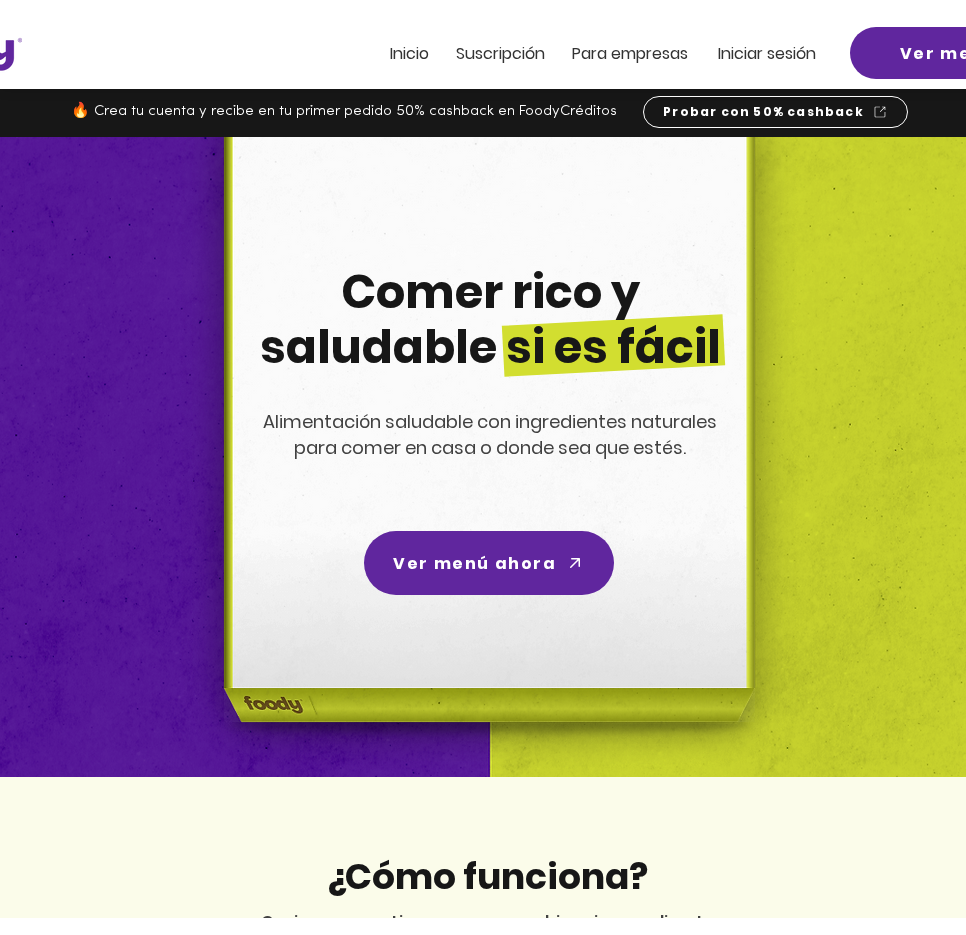 scroll, scrollTop: 0, scrollLeft: 0, axis: both 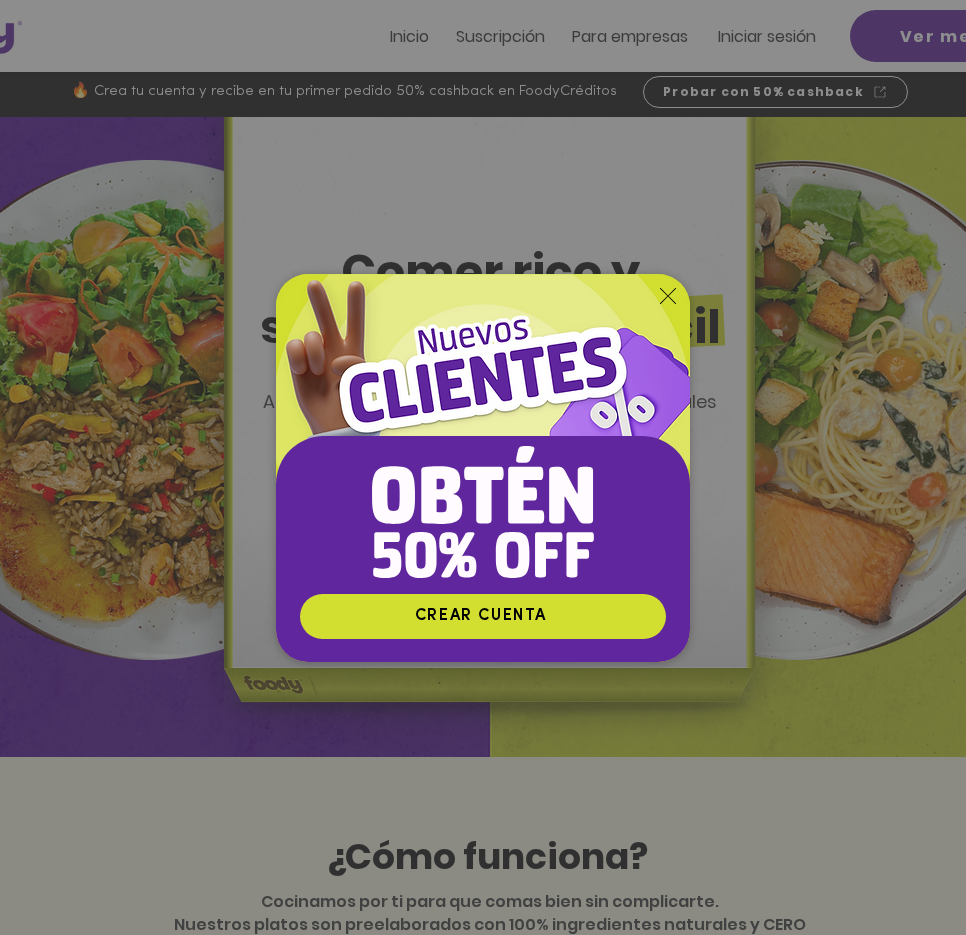 click 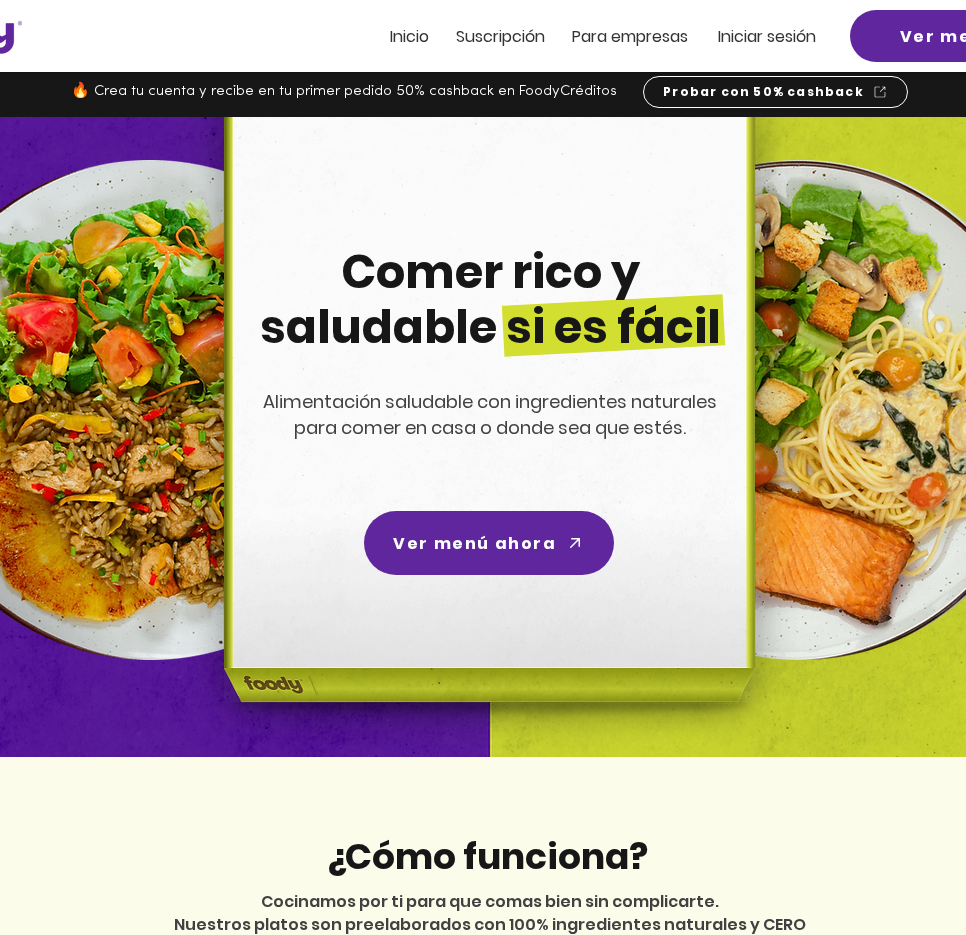 click on "Iniciar sesión" at bounding box center (767, 36) 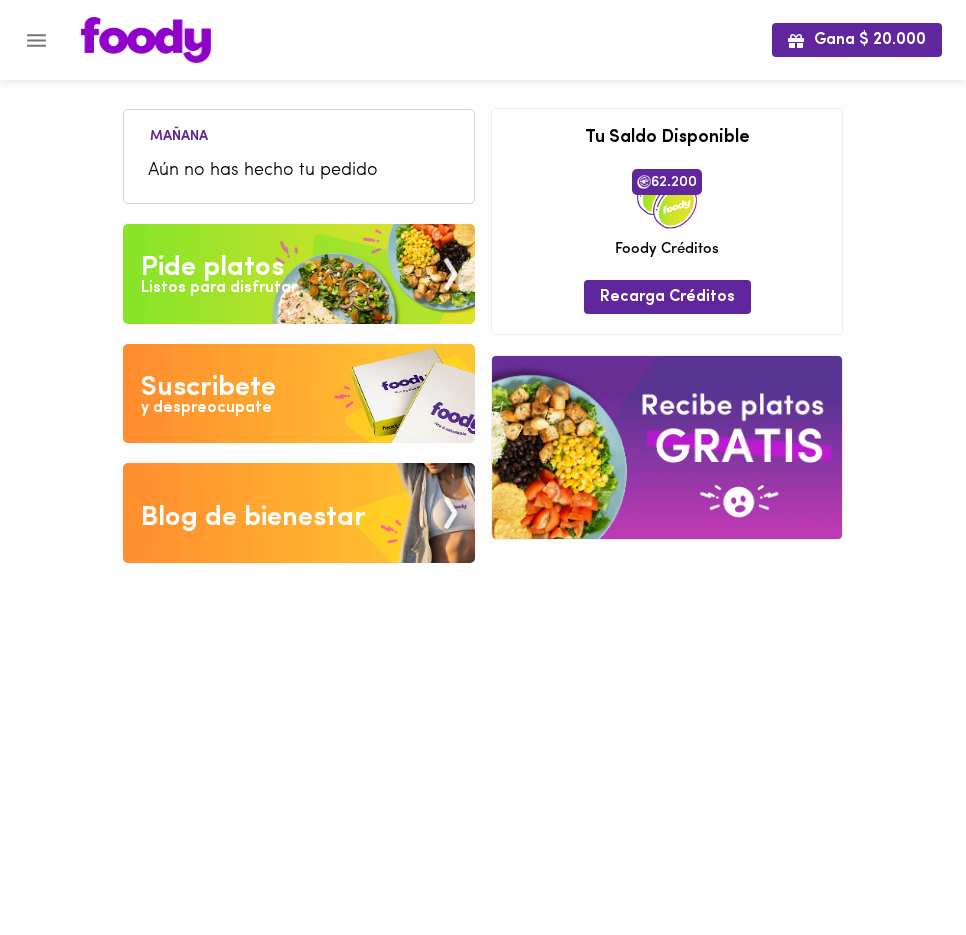 scroll, scrollTop: 0, scrollLeft: 0, axis: both 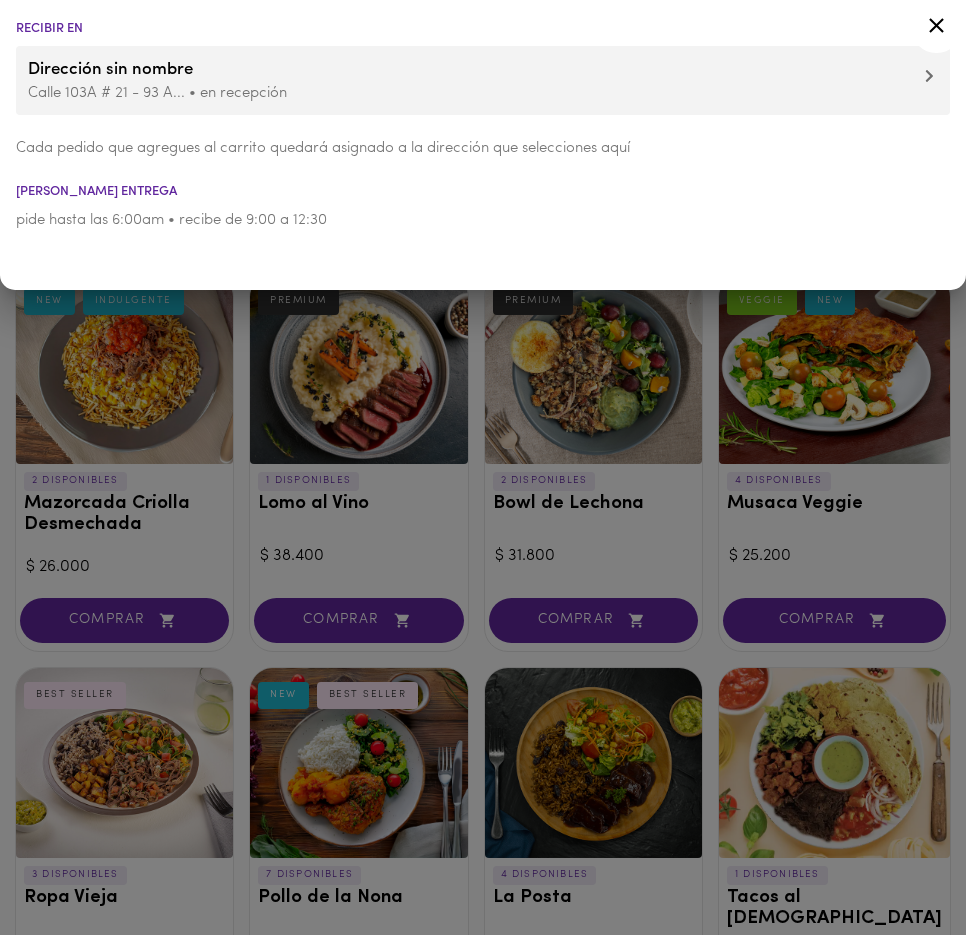 click 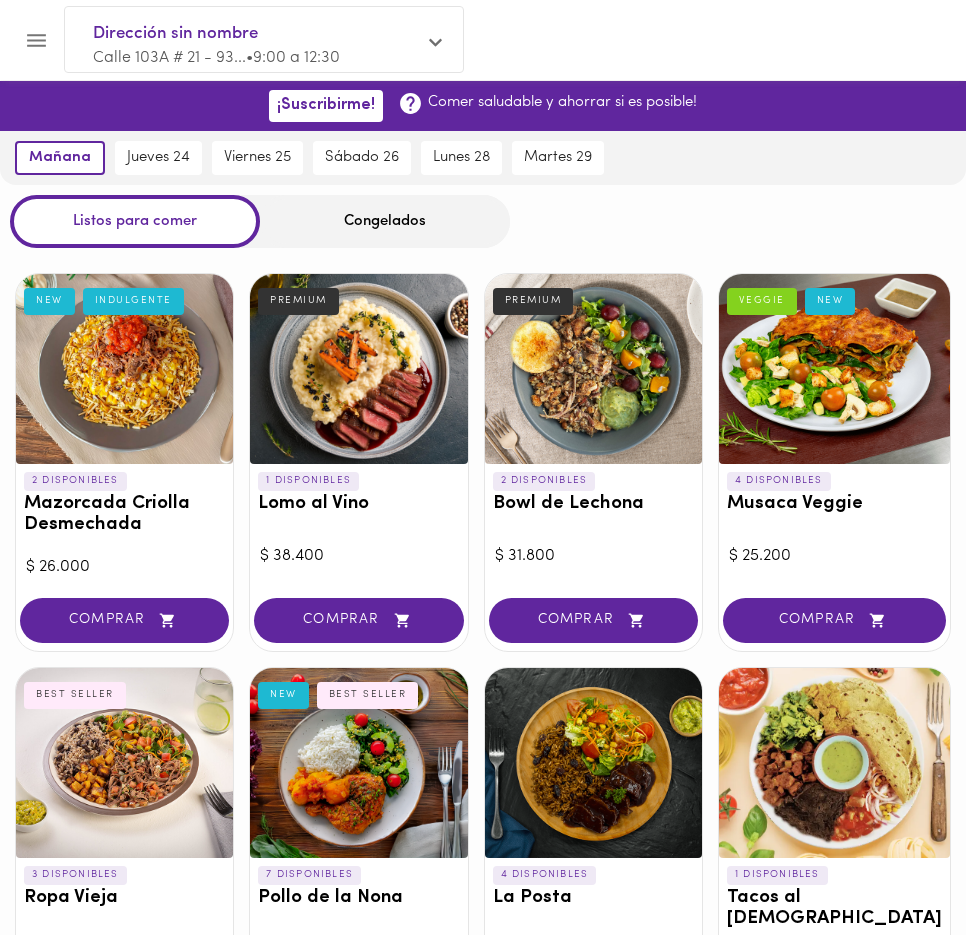 click on "Congelados" at bounding box center [385, 221] 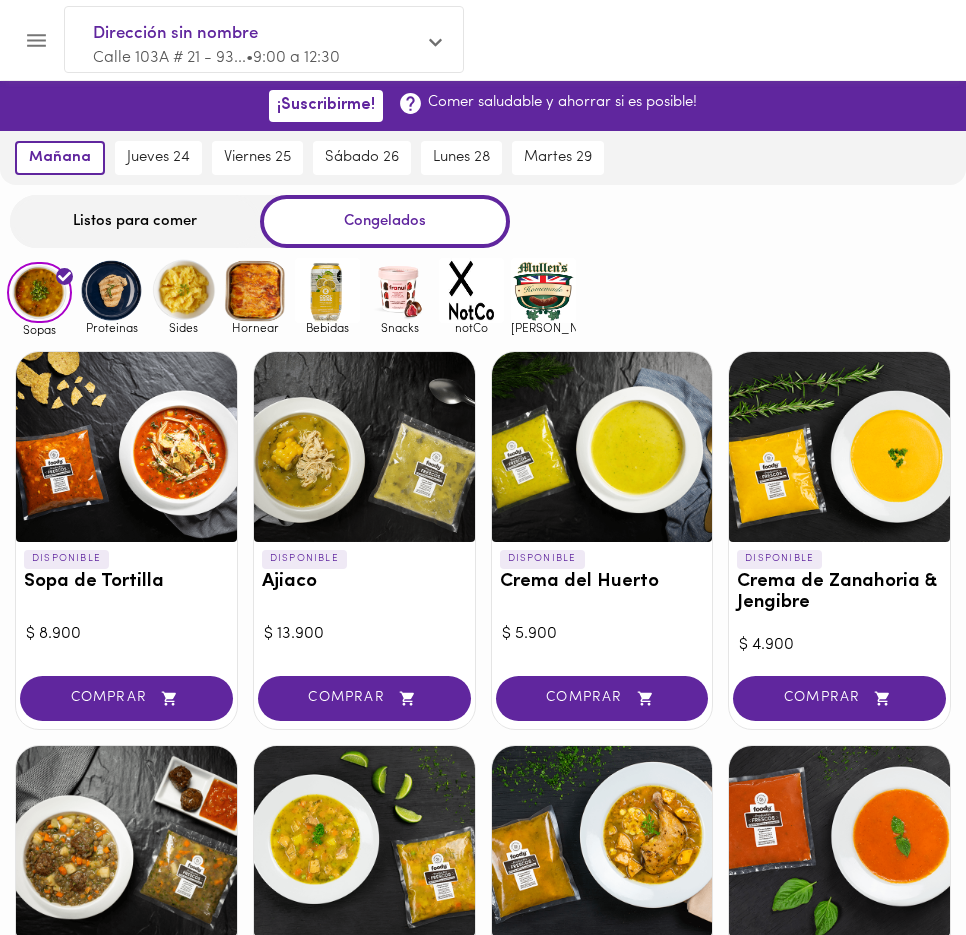 click on "Congelados" at bounding box center [385, 221] 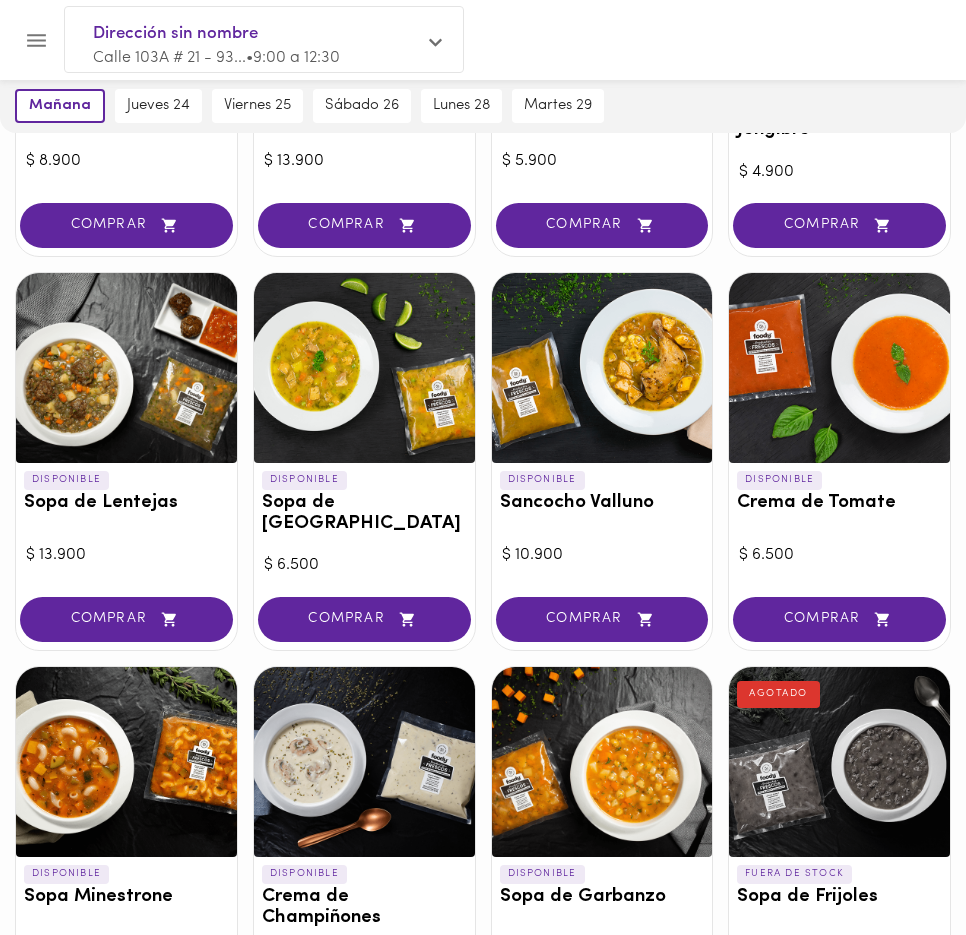 scroll, scrollTop: 479, scrollLeft: 0, axis: vertical 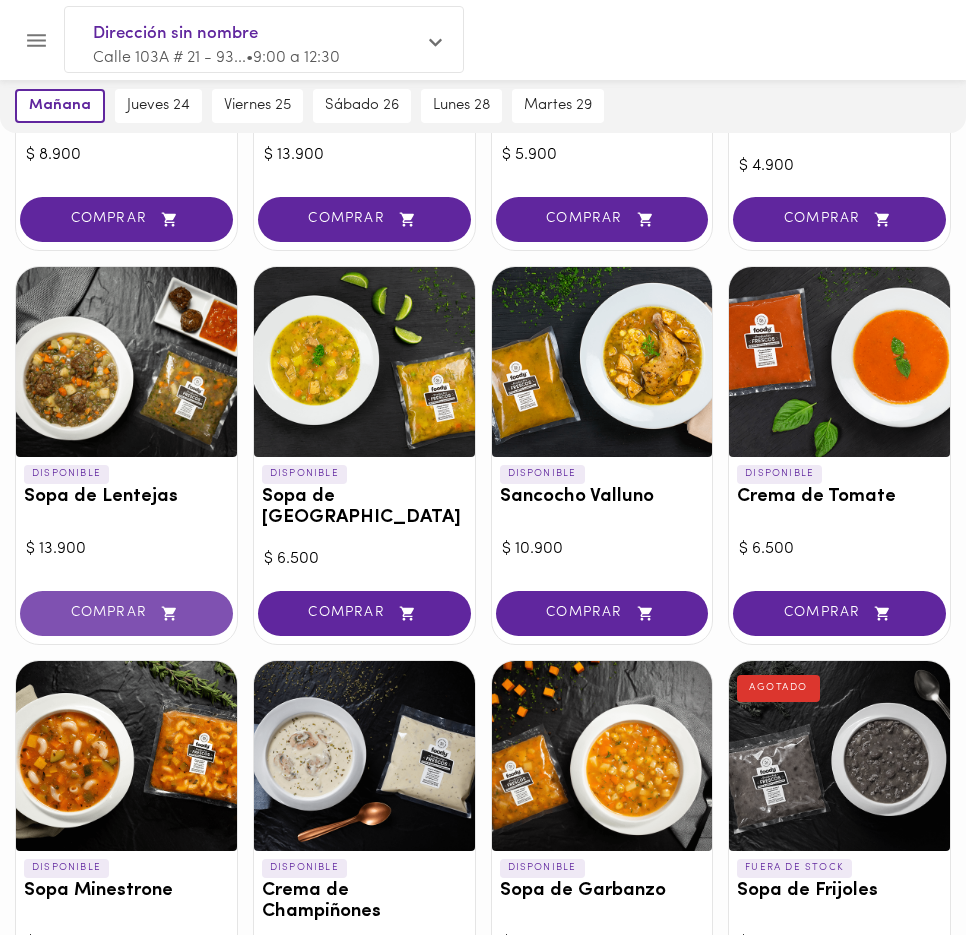 click on "COMPRAR" at bounding box center [126, 613] 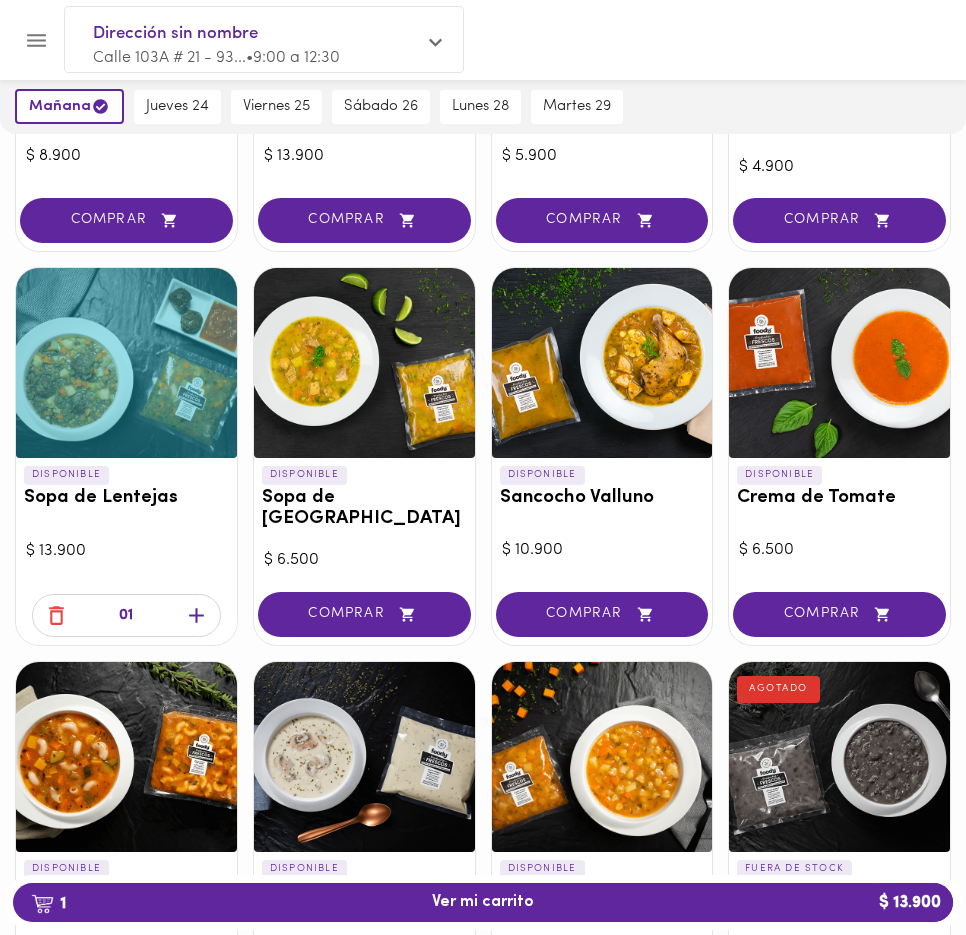 scroll, scrollTop: 480, scrollLeft: 0, axis: vertical 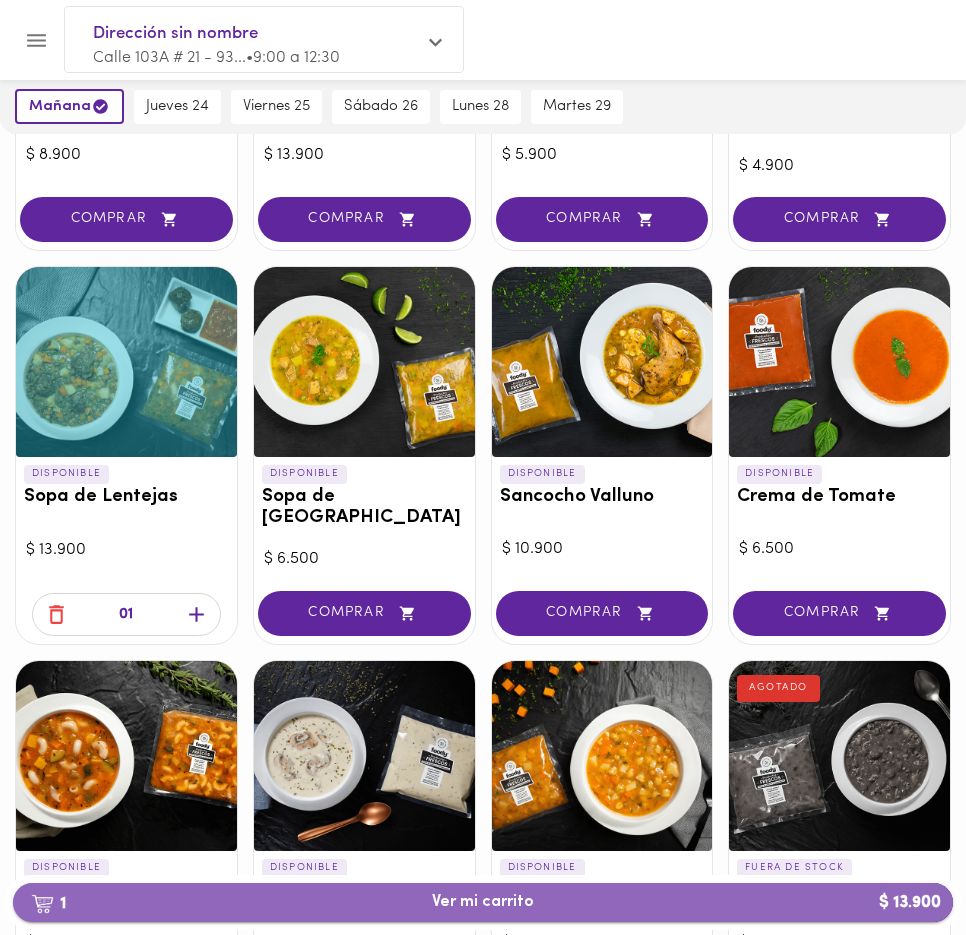 click on "1 Ver mi carrito $ 13.900" at bounding box center [483, 902] 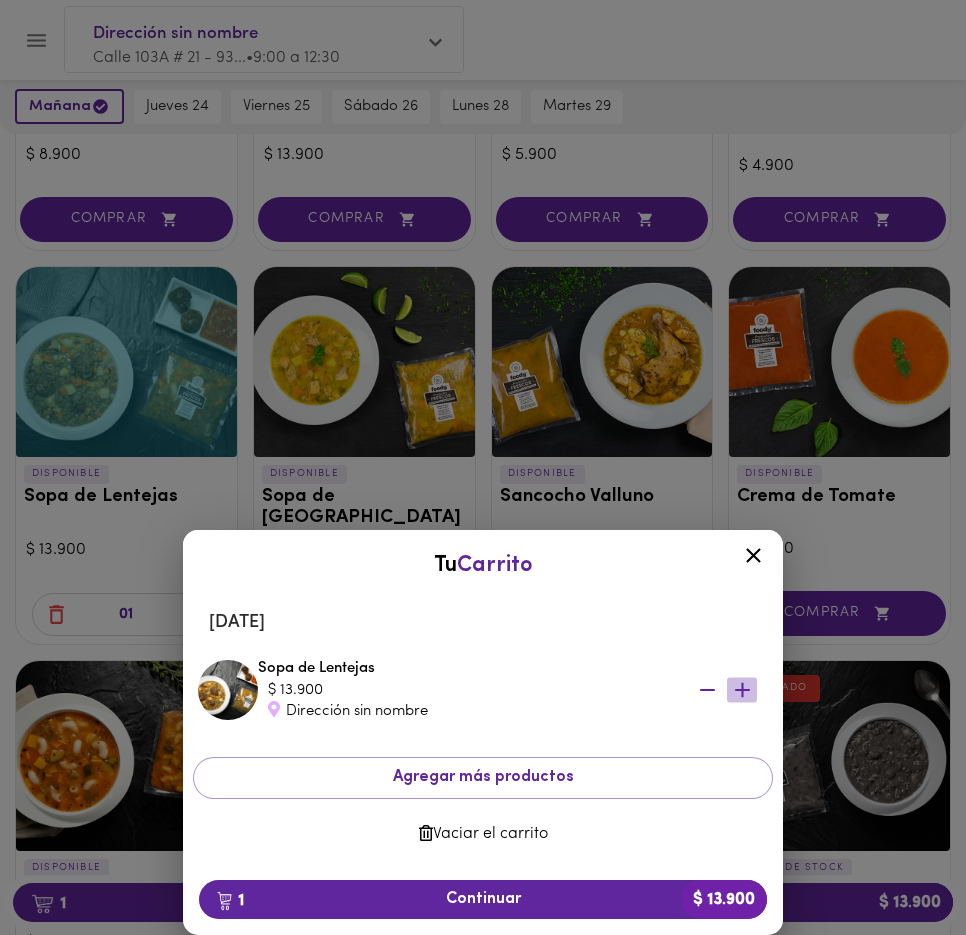 click 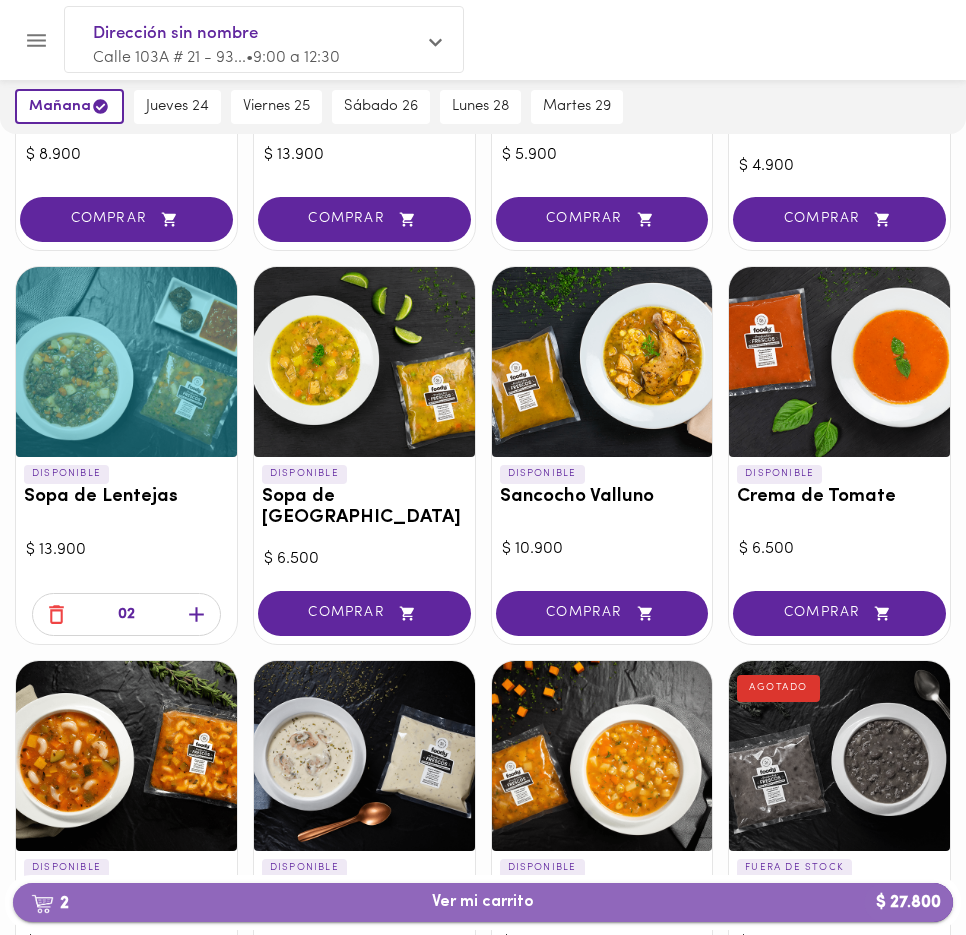 click on "2 Ver mi carrito $ 27.800" at bounding box center [483, 902] 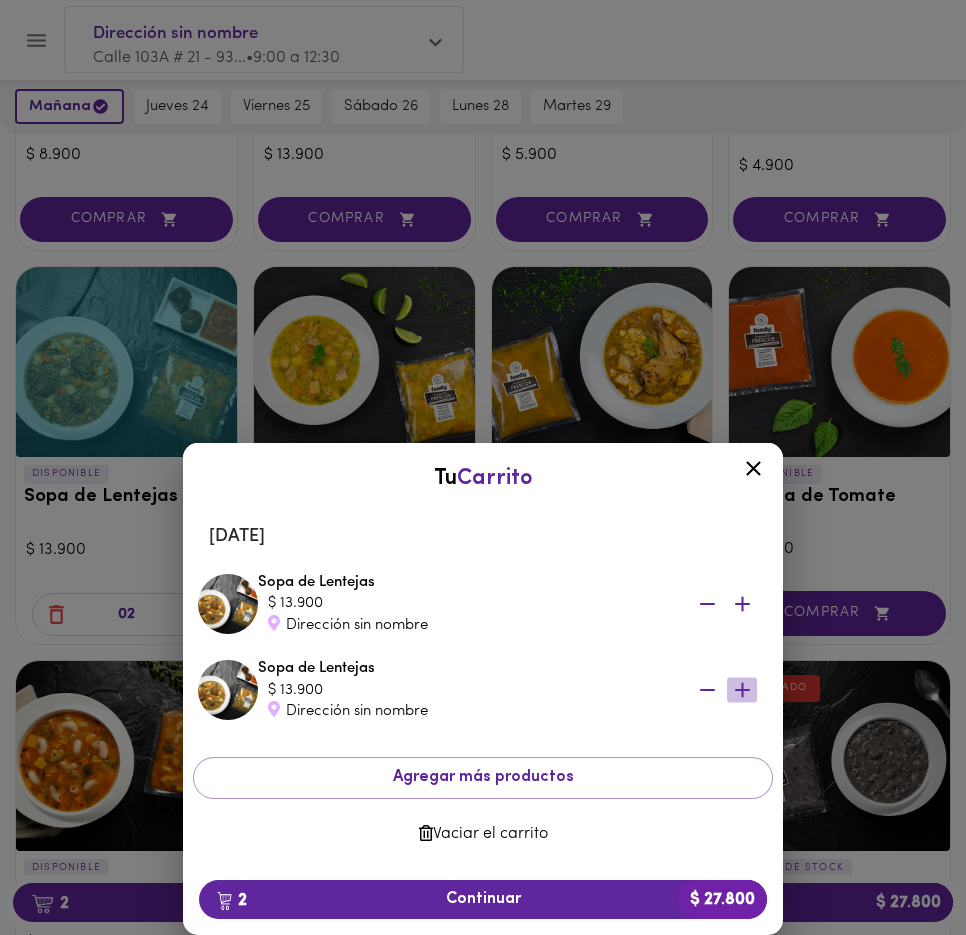 click 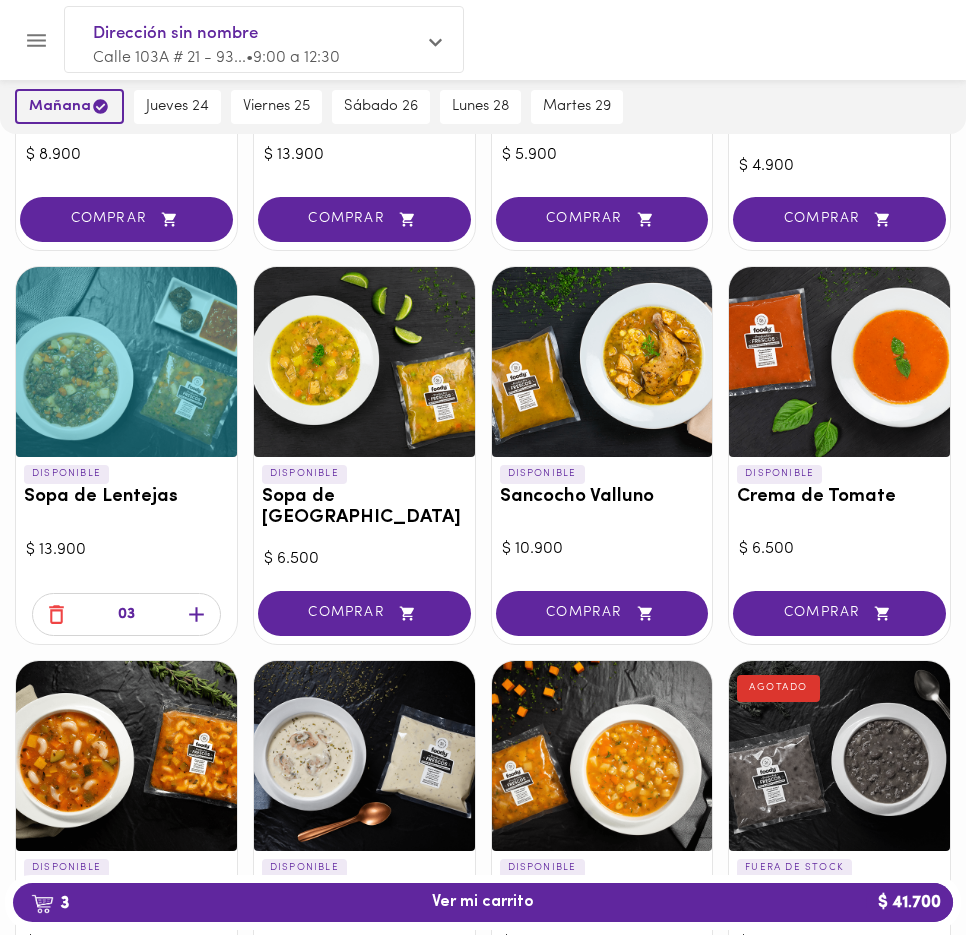 click on "mañana" at bounding box center [69, 106] 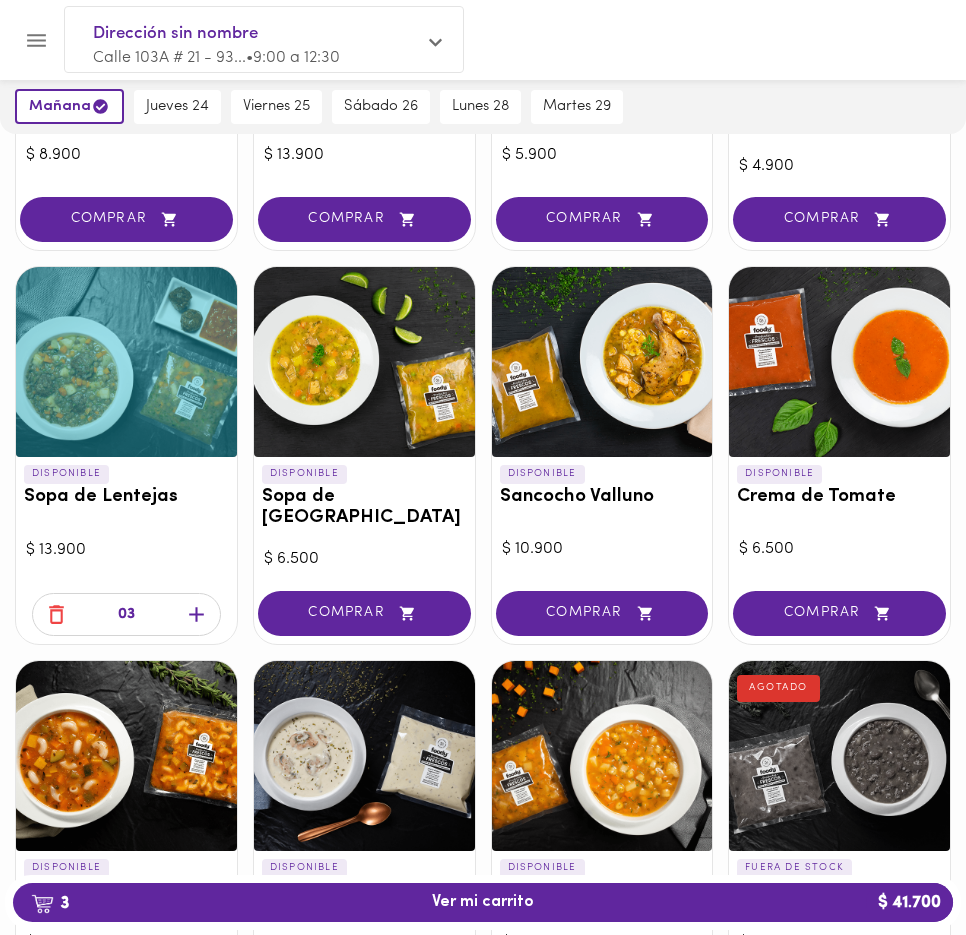 click 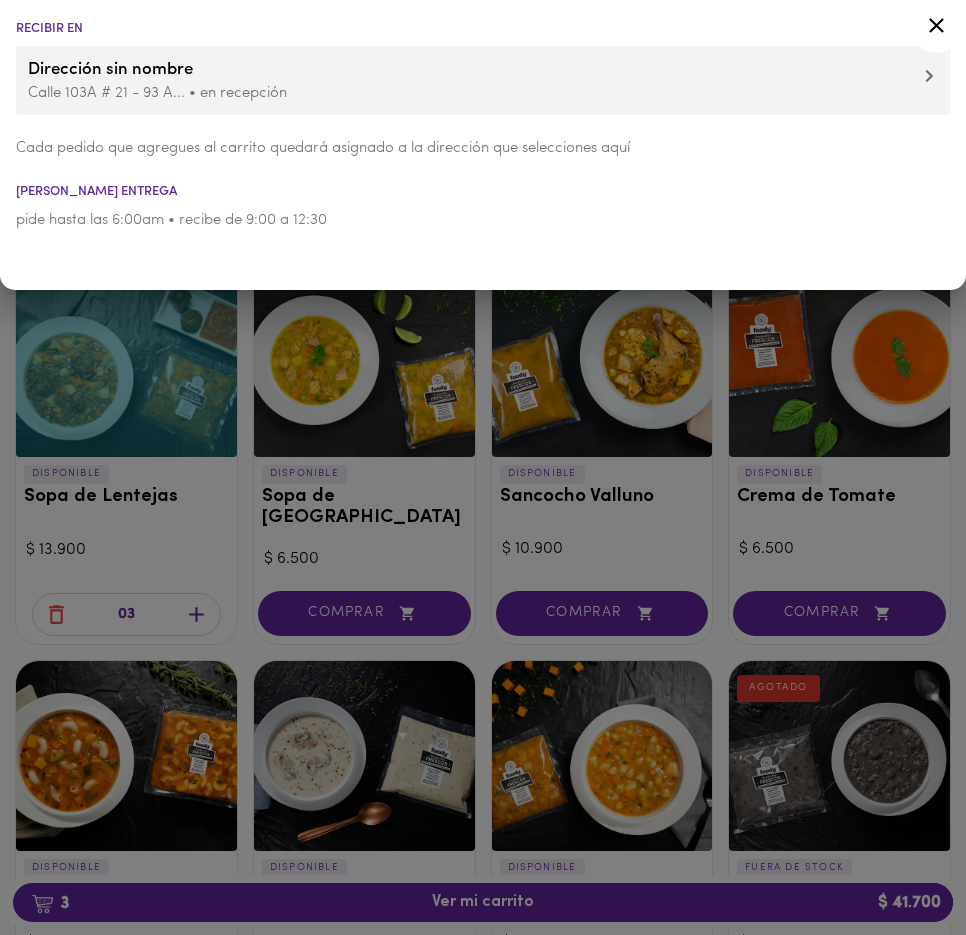 click 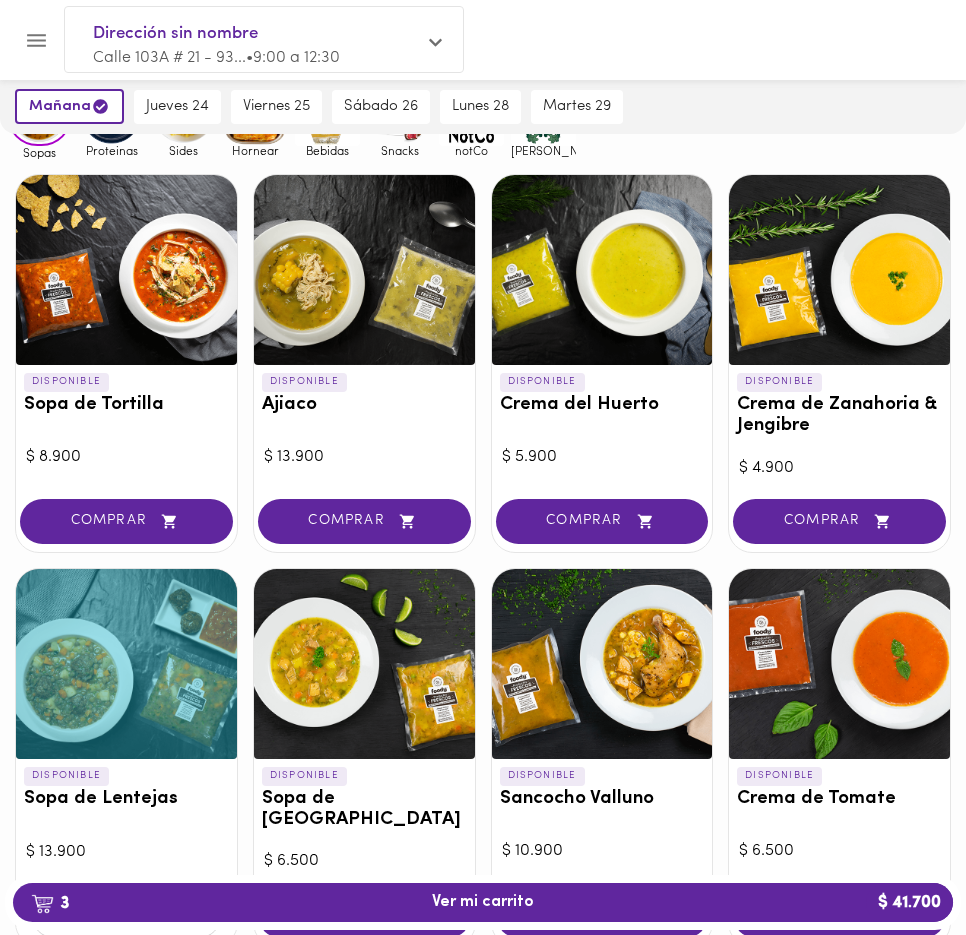 scroll, scrollTop: 0, scrollLeft: 0, axis: both 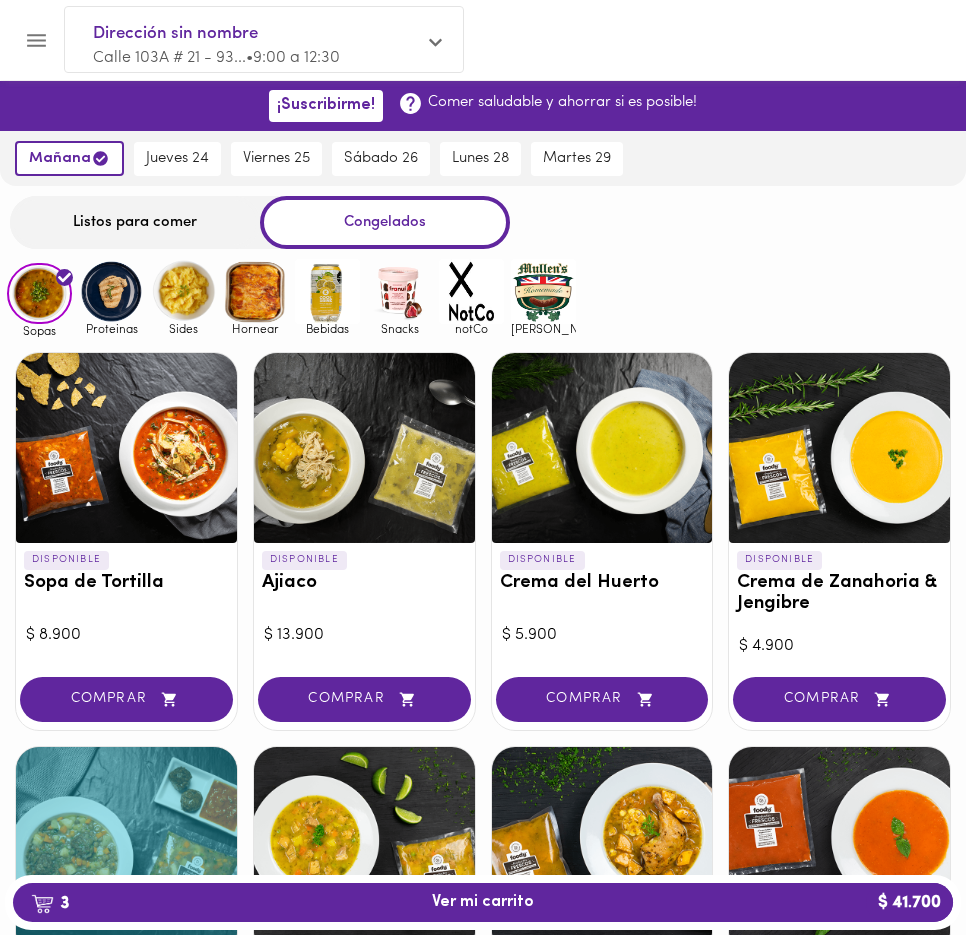 click on "Listos para comer" at bounding box center (135, 222) 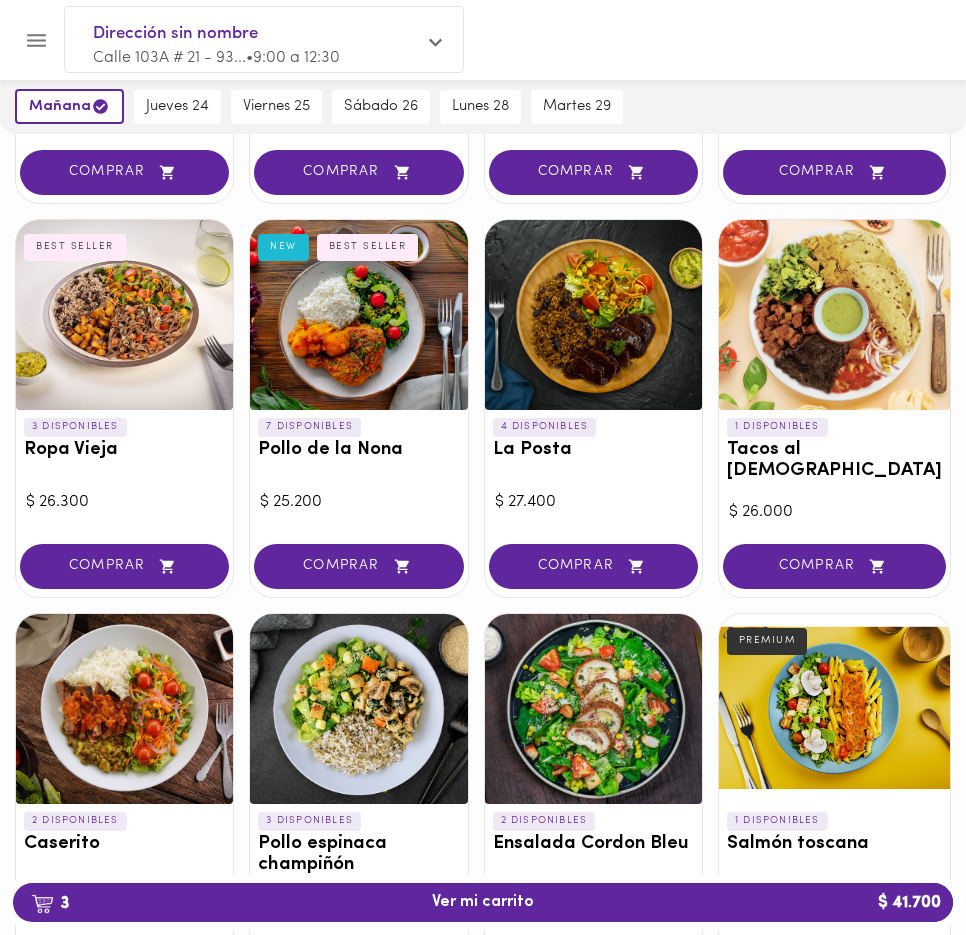 scroll, scrollTop: 442, scrollLeft: 0, axis: vertical 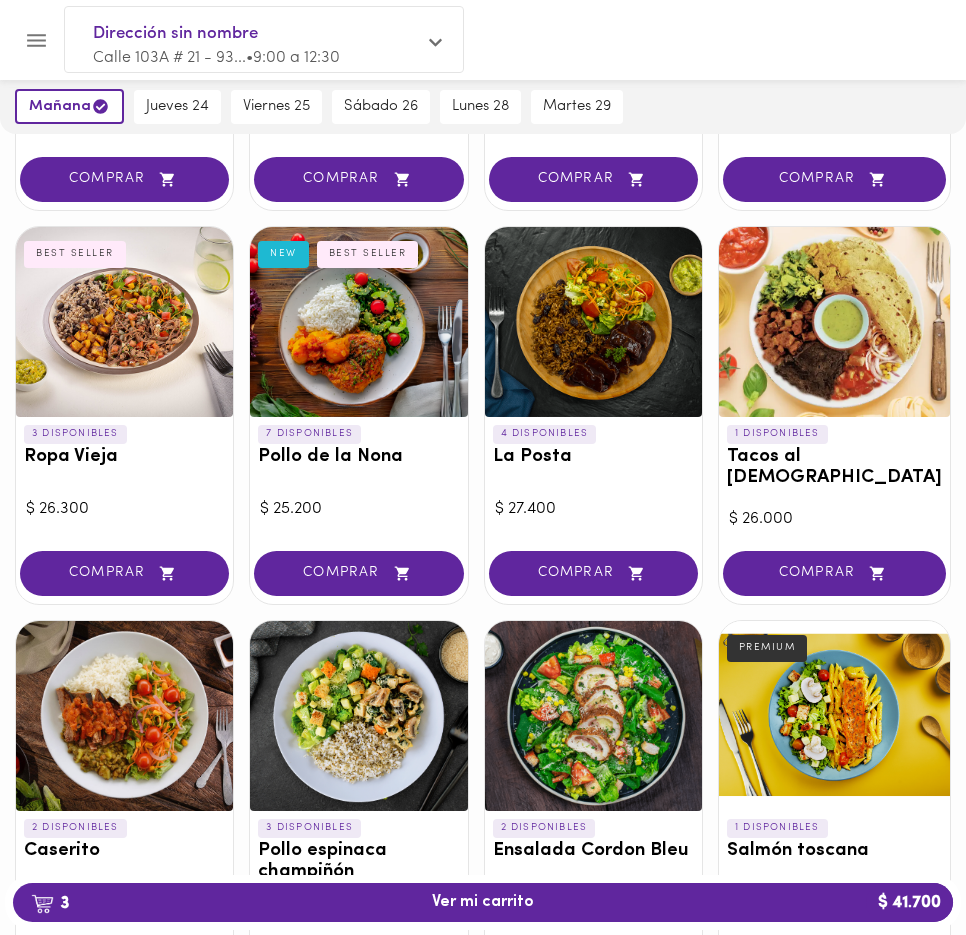 click at bounding box center (358, 322) 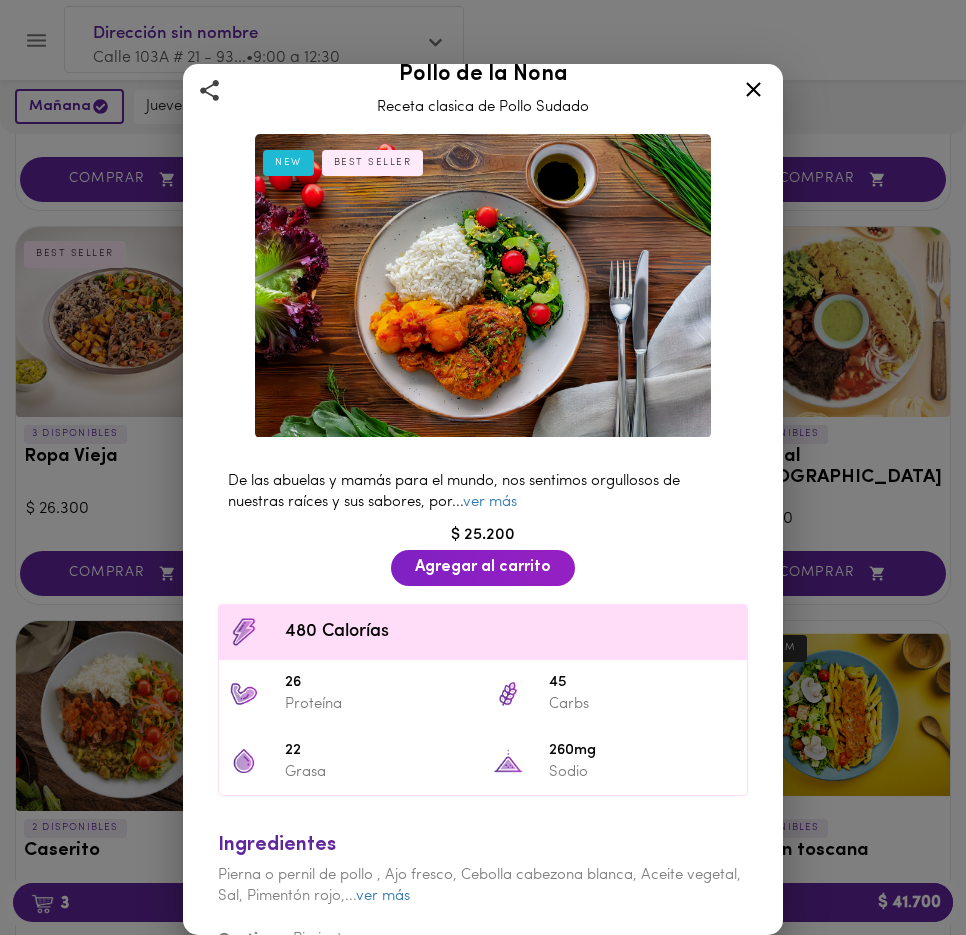 scroll, scrollTop: 73, scrollLeft: 0, axis: vertical 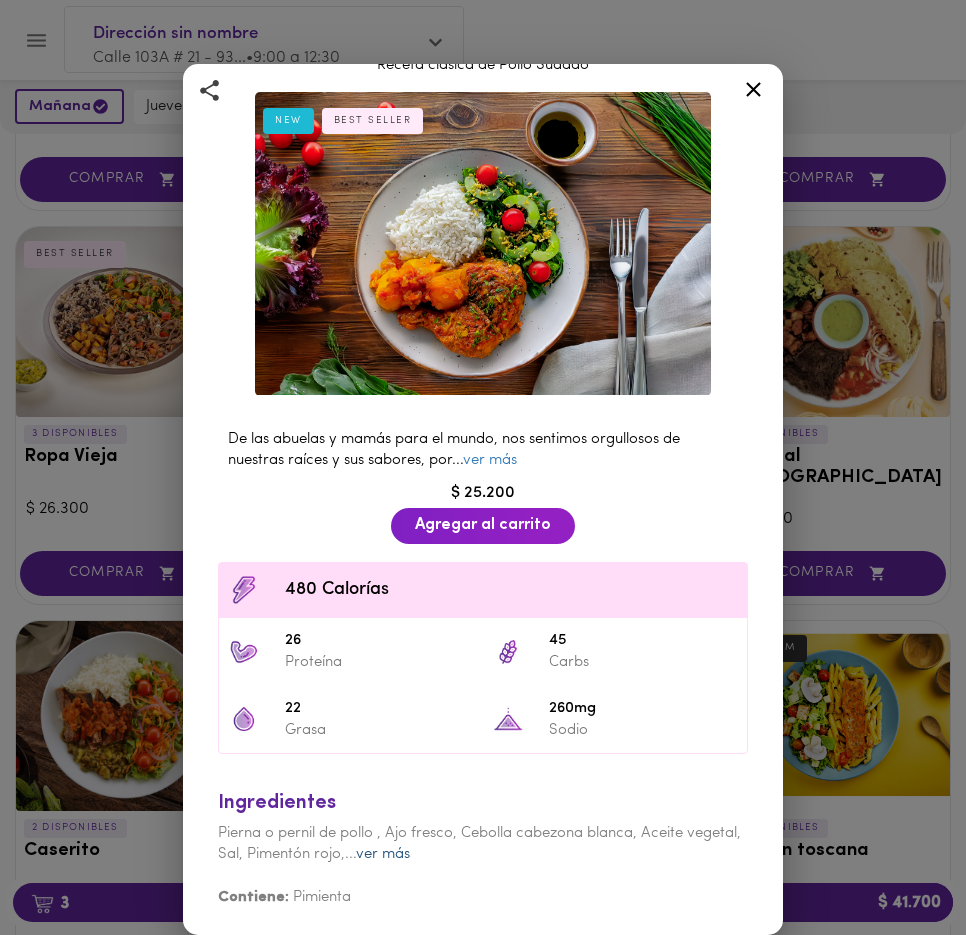 click on "ver más" at bounding box center [383, 854] 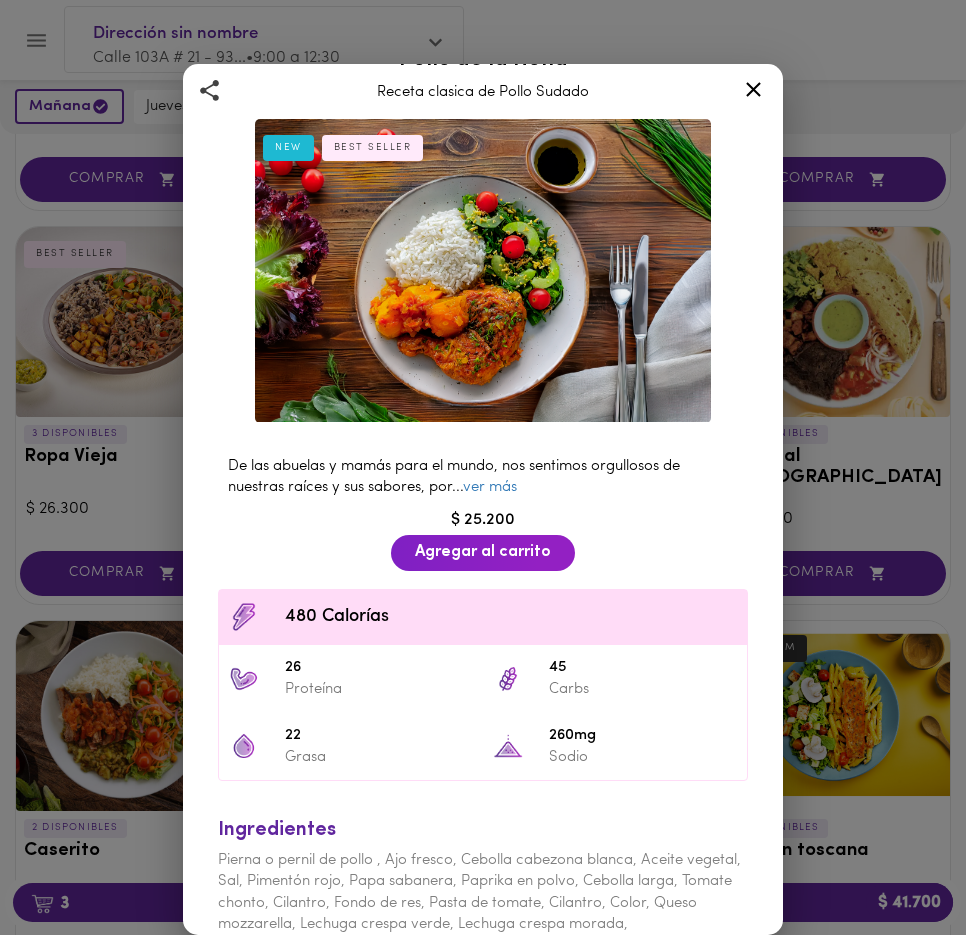 scroll, scrollTop: 35, scrollLeft: 0, axis: vertical 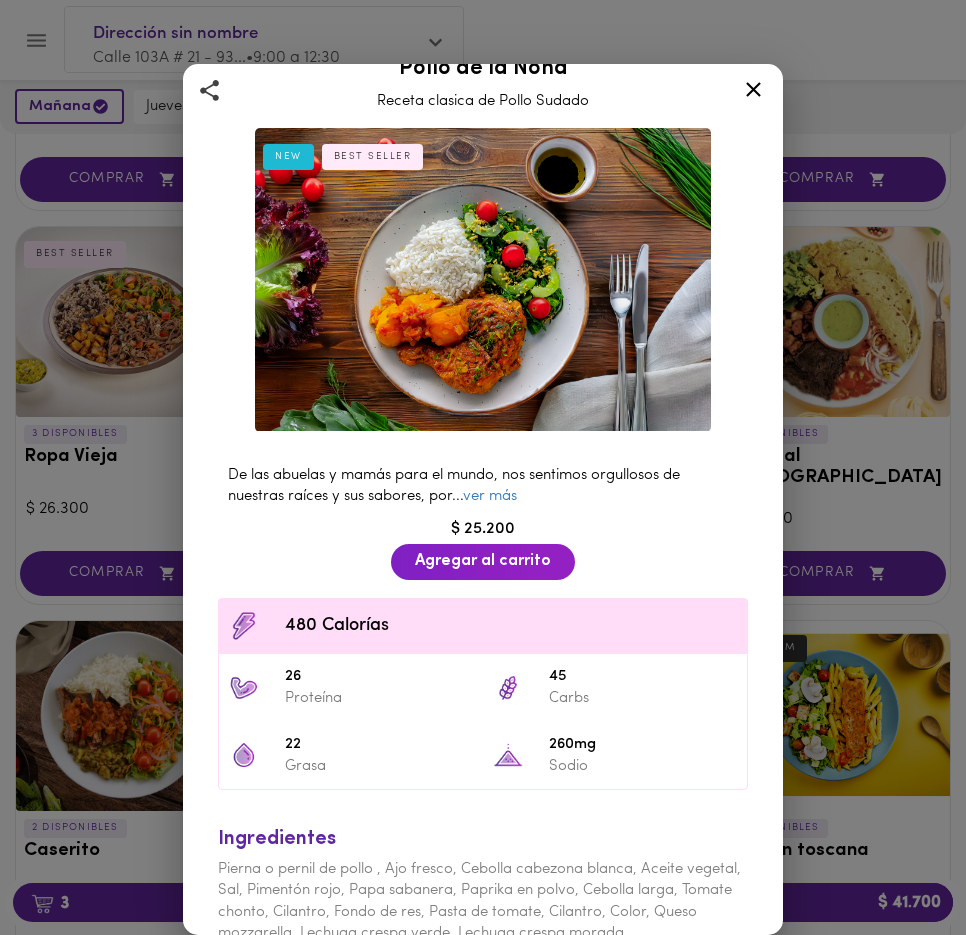 click 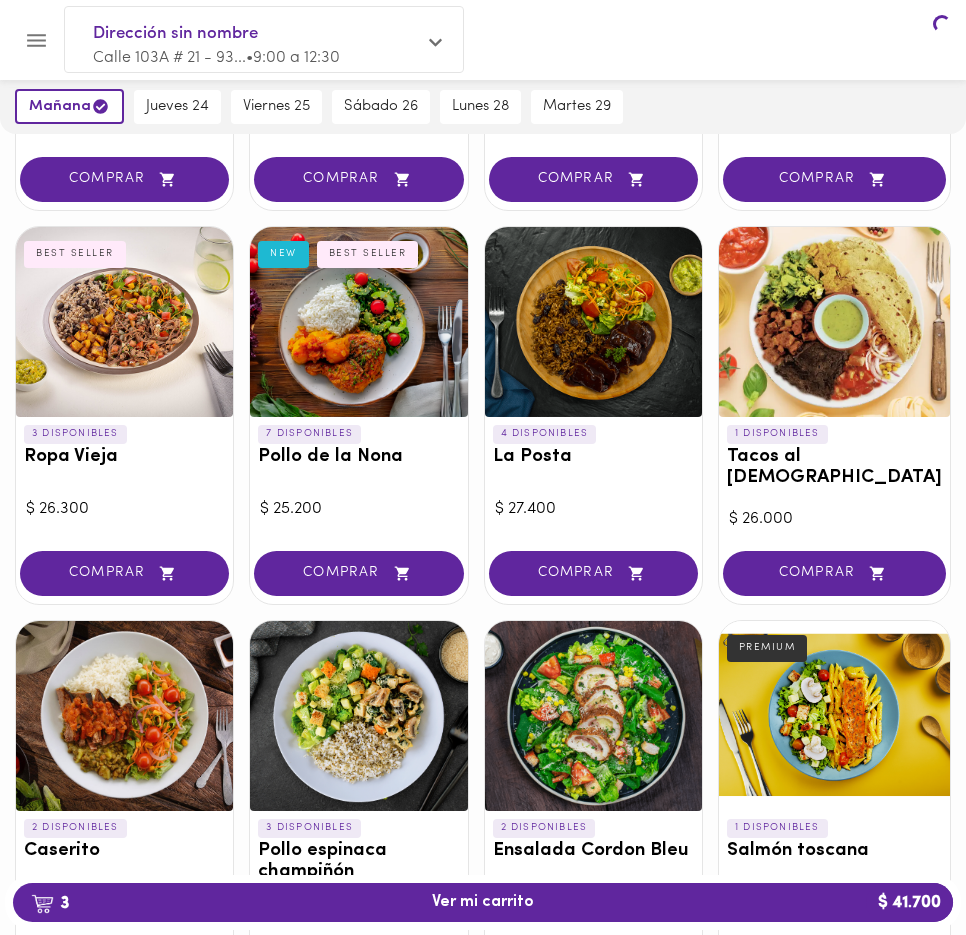 scroll, scrollTop: 0, scrollLeft: 0, axis: both 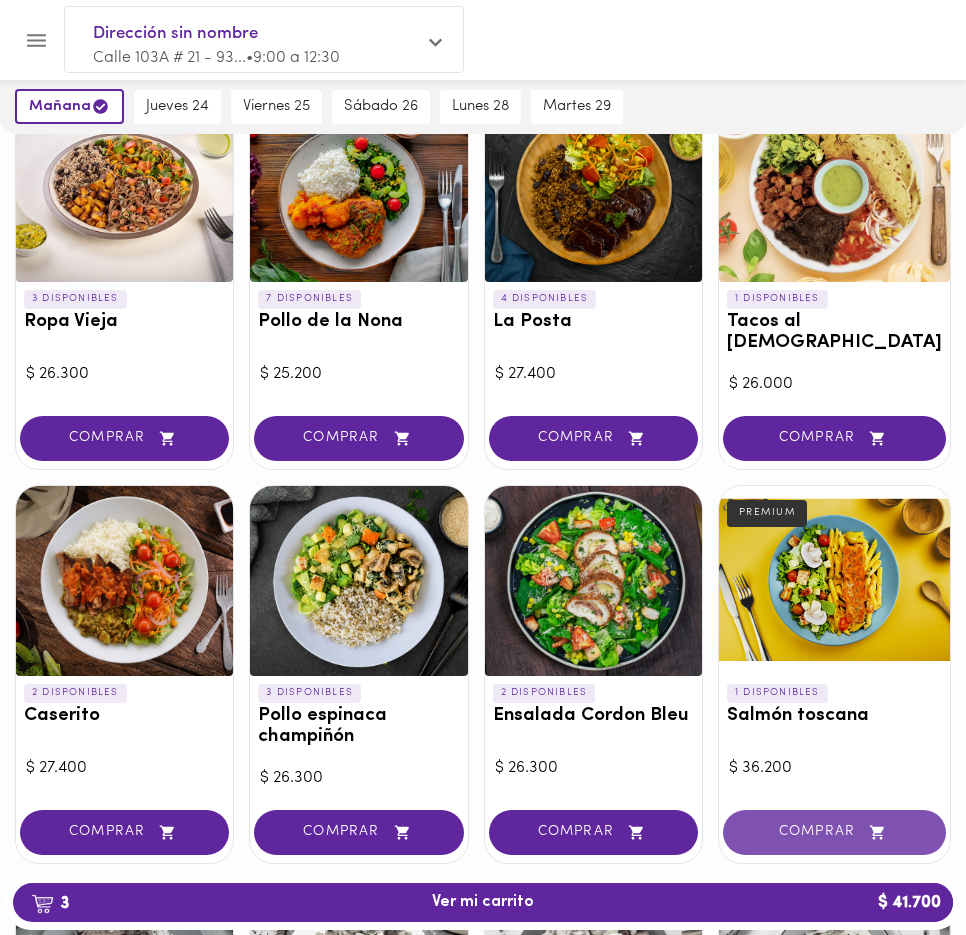 click on "COMPRAR" at bounding box center (834, 832) 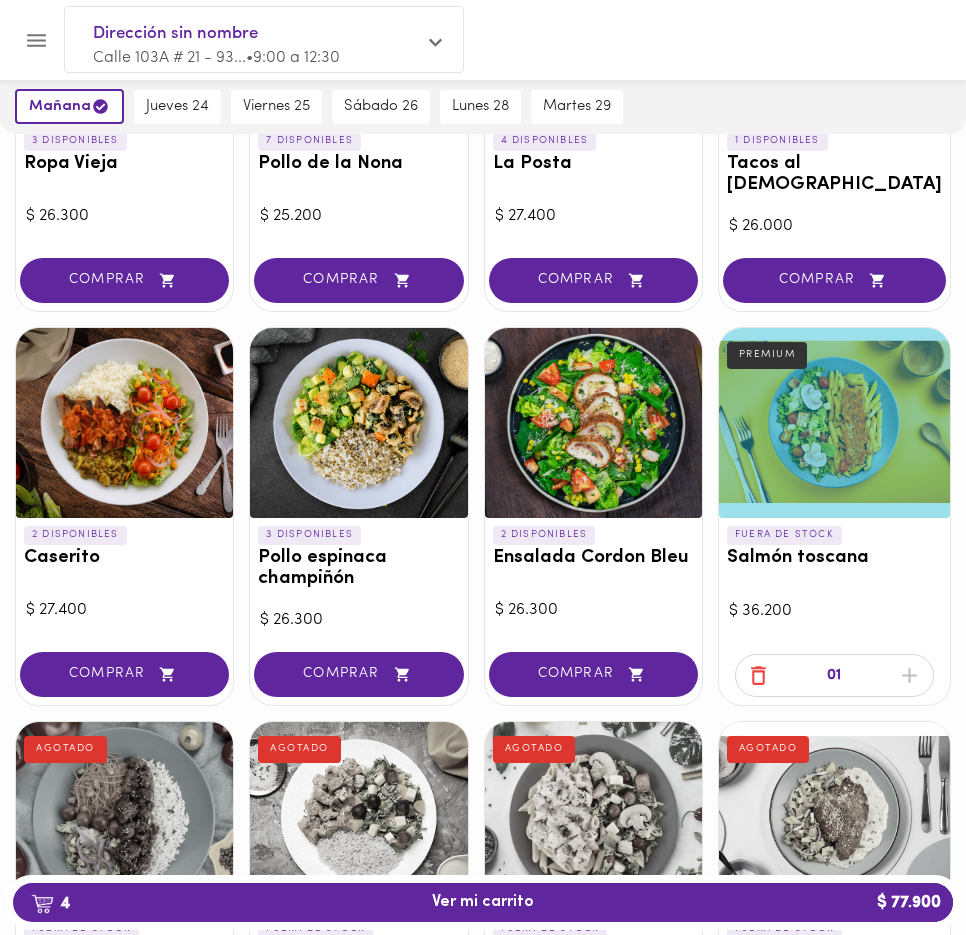 scroll, scrollTop: 737, scrollLeft: 0, axis: vertical 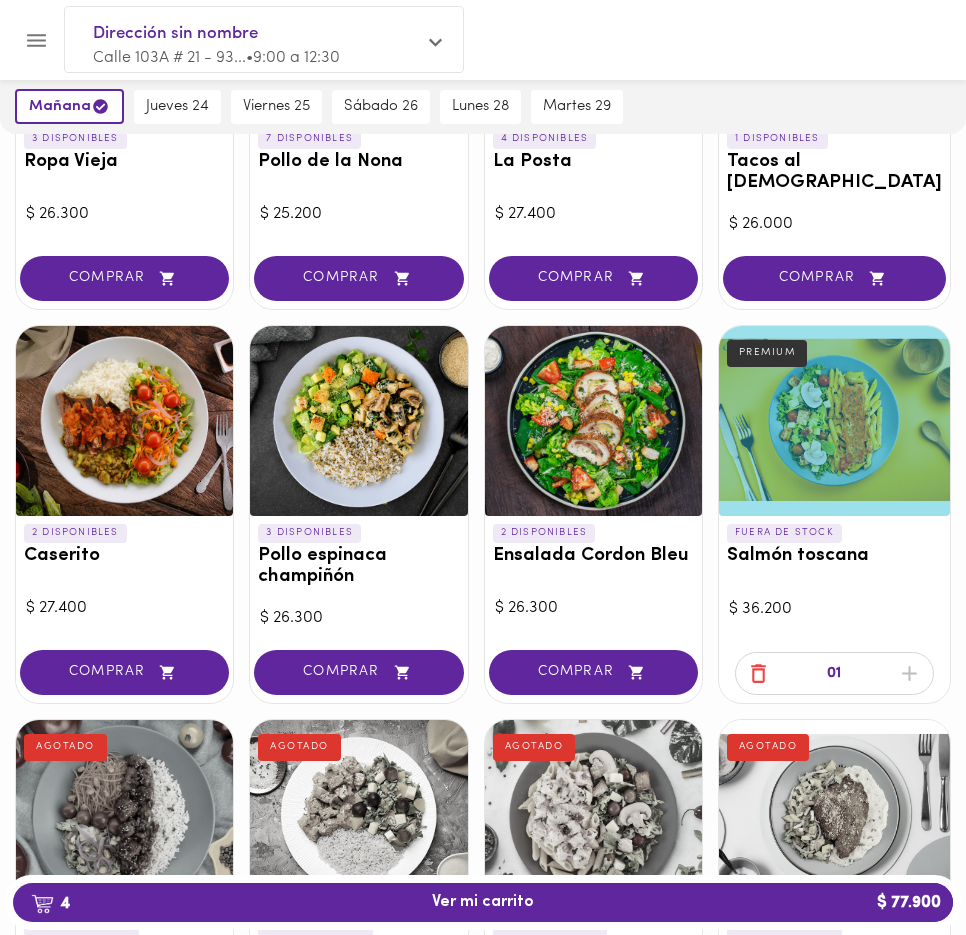 click 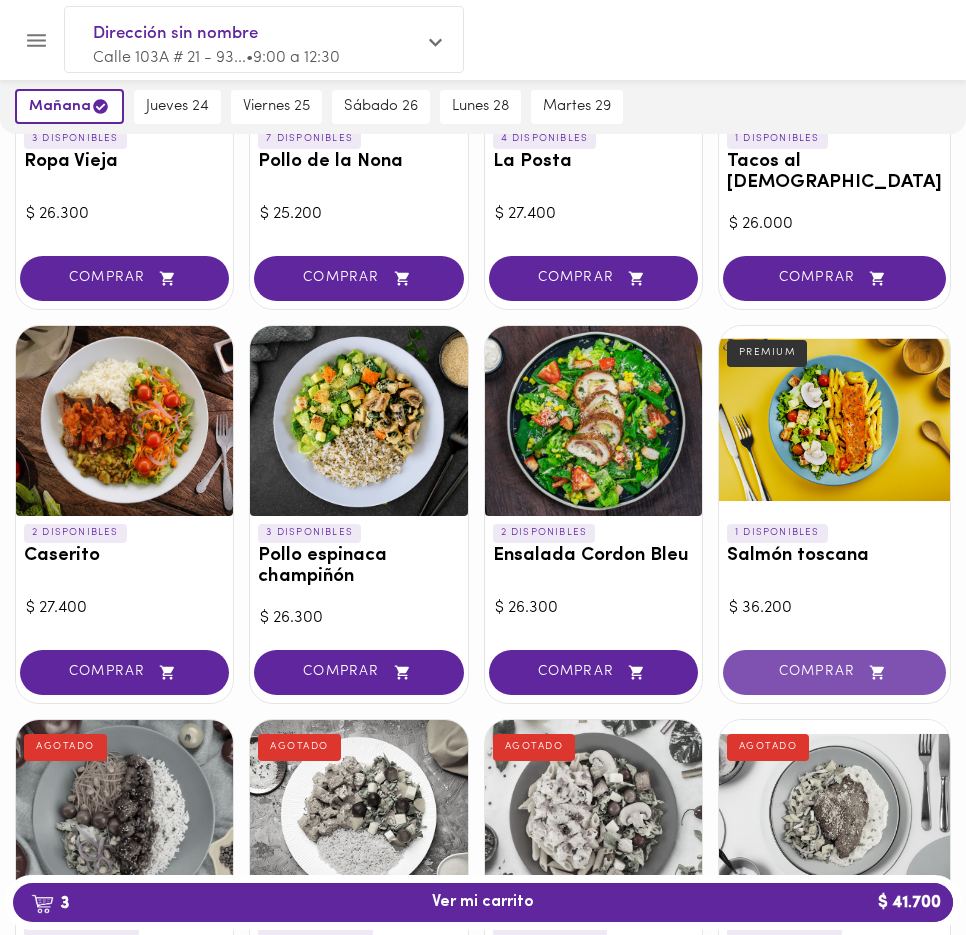 click on "COMPRAR" at bounding box center [834, 672] 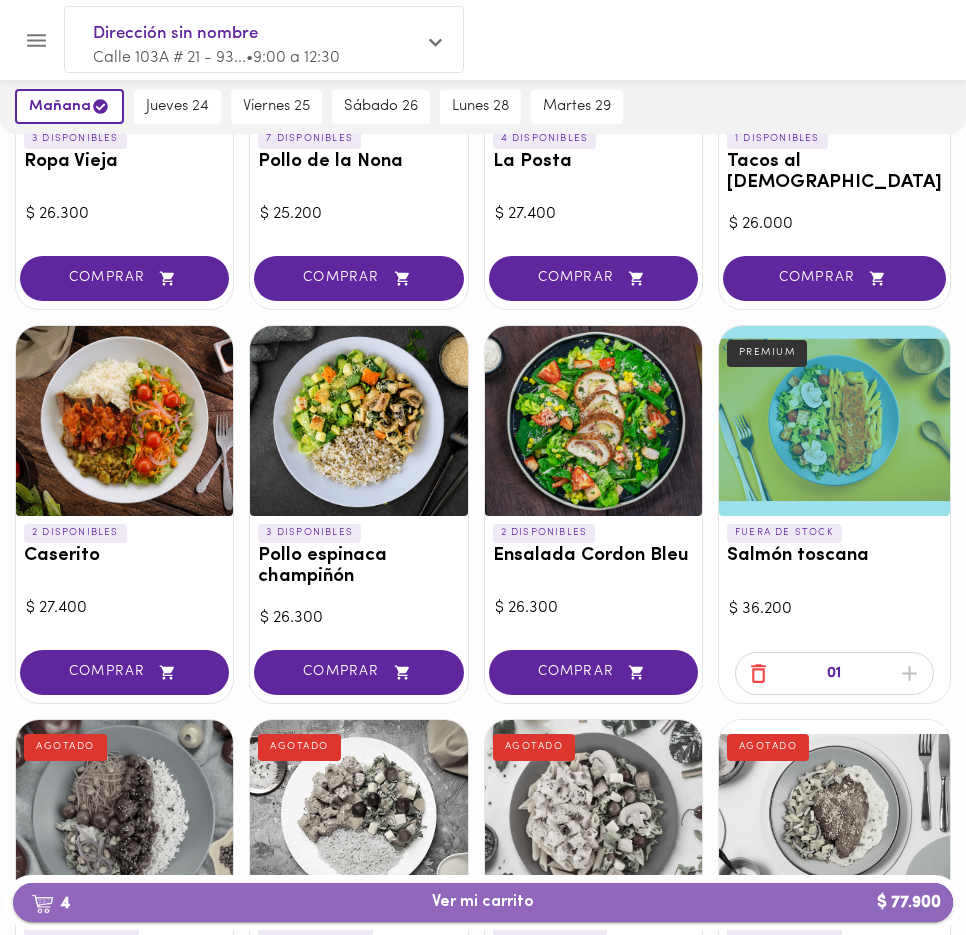 click on "4 Ver mi carrito $ 77.900" at bounding box center [483, 902] 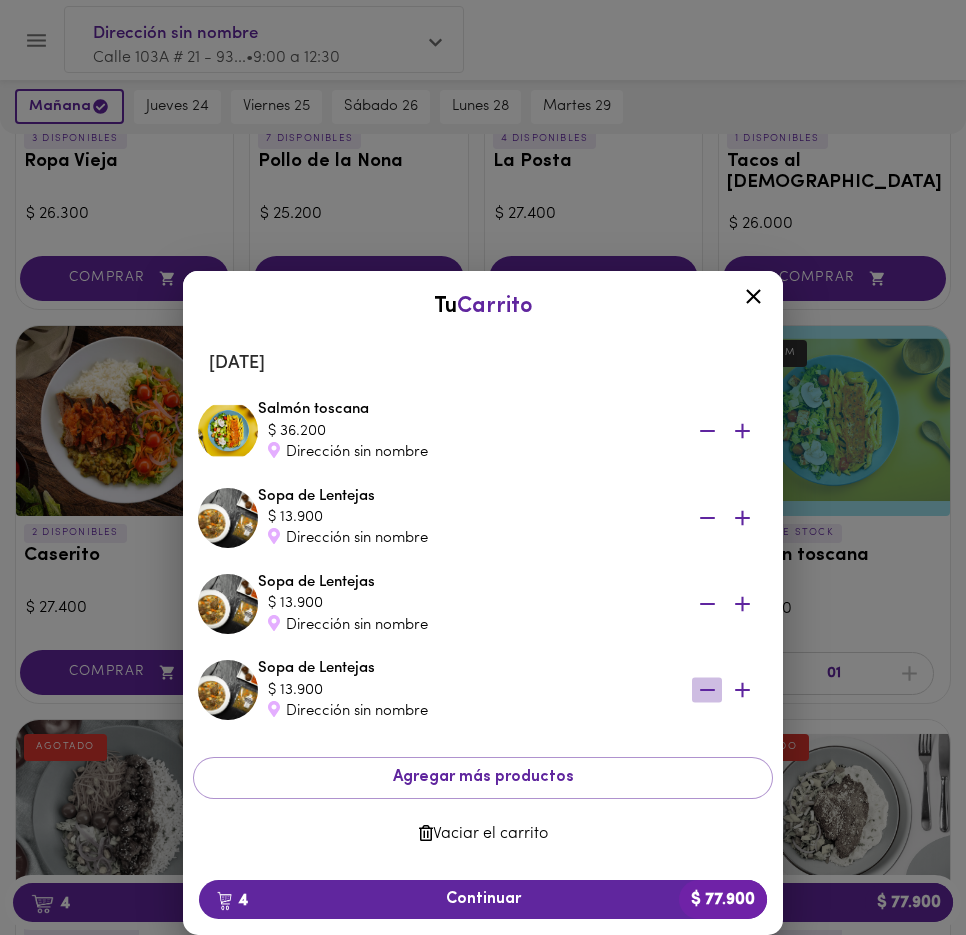 click 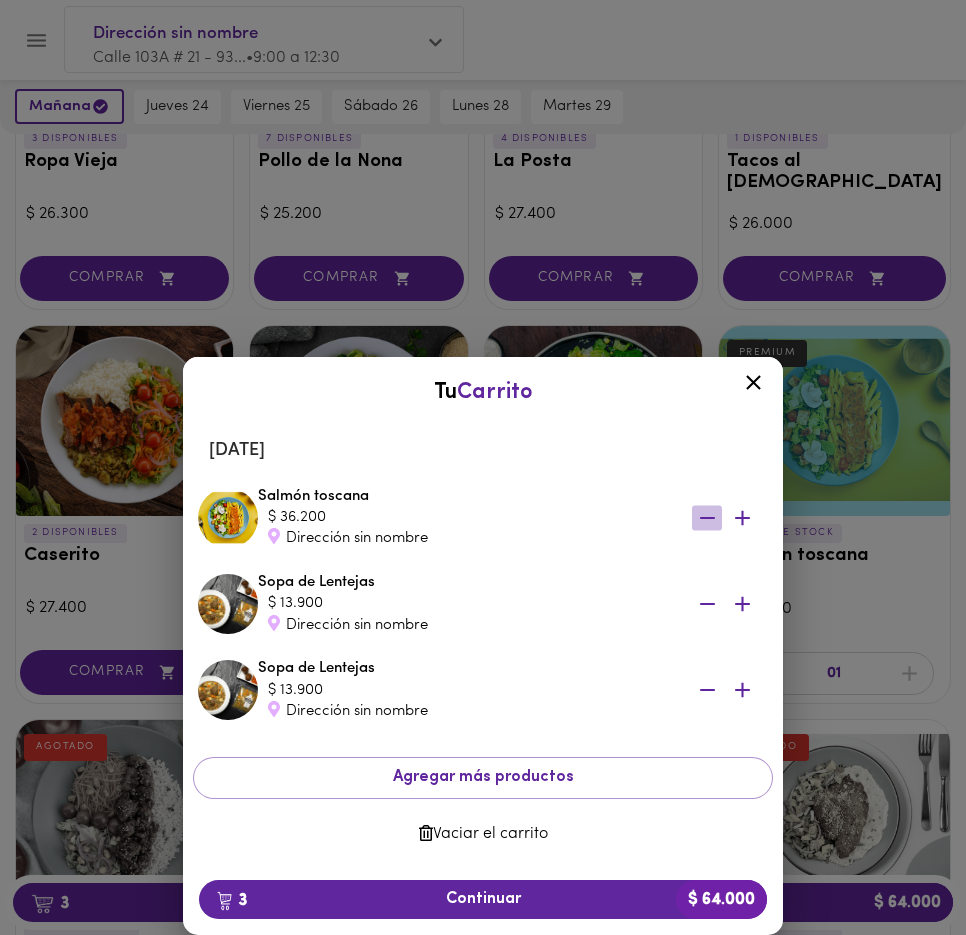 click 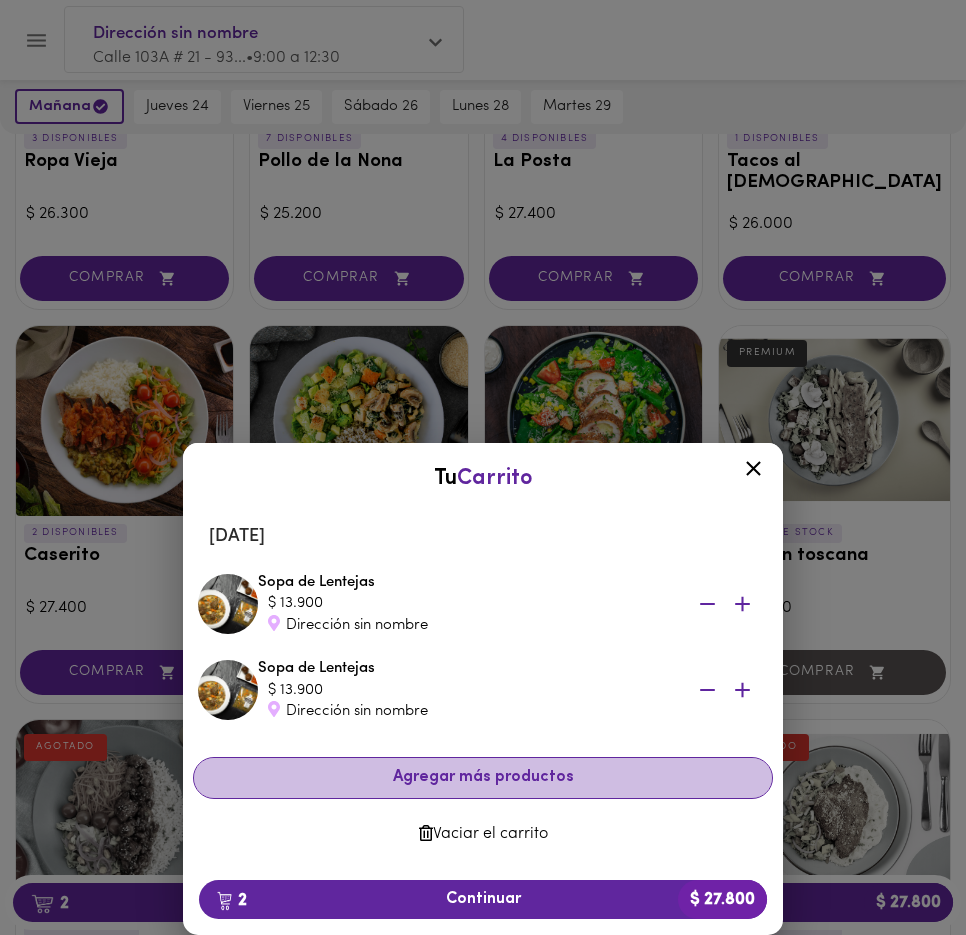 click on "Agregar más productos" at bounding box center [483, 777] 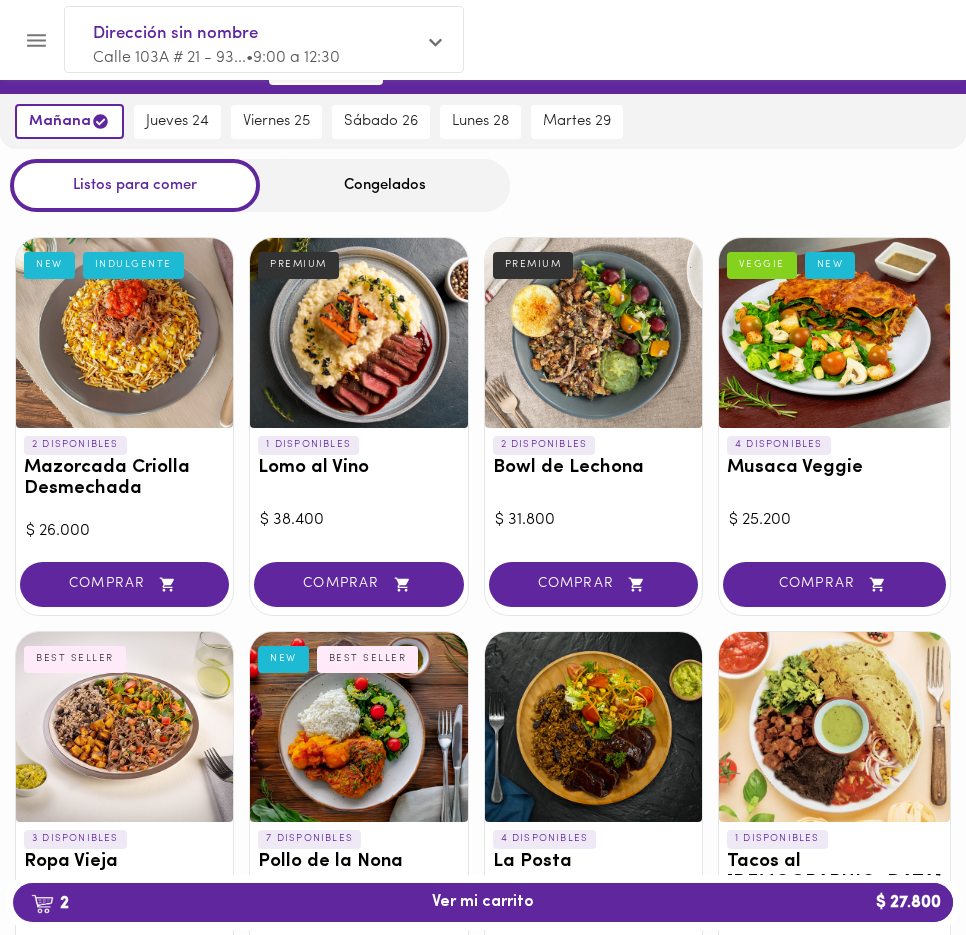 scroll, scrollTop: 0, scrollLeft: 0, axis: both 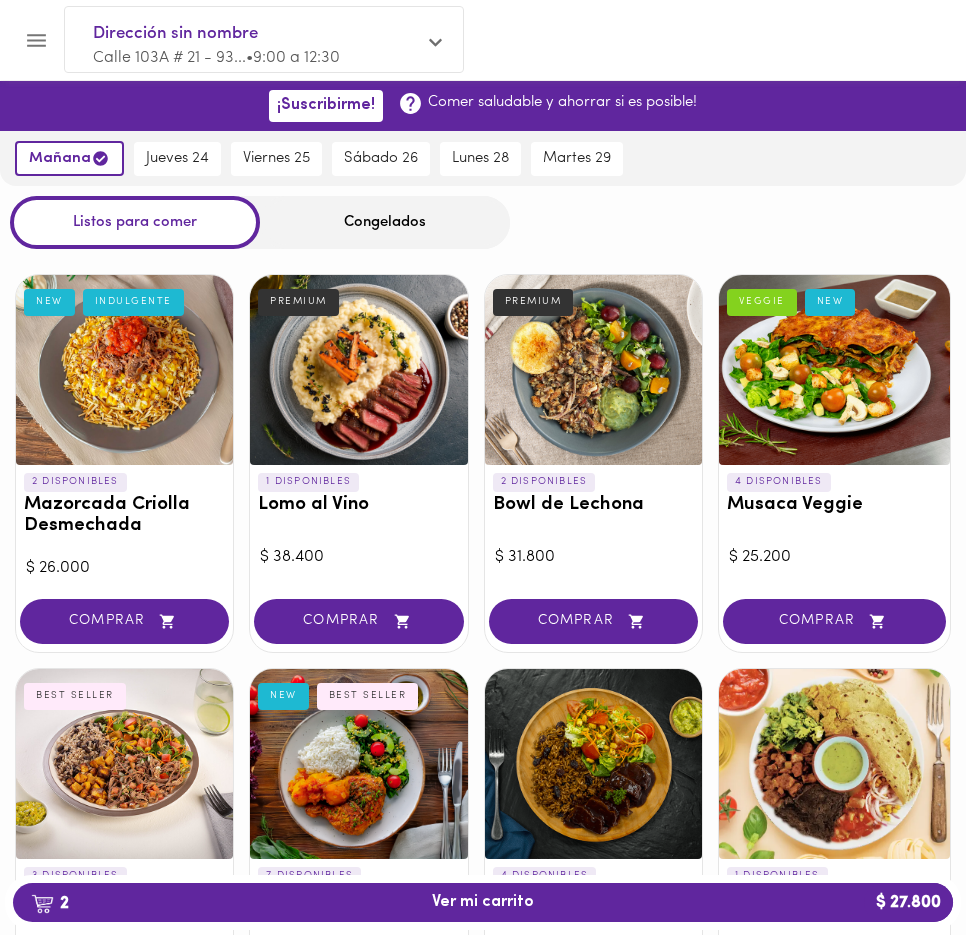click on "Congelados" at bounding box center [385, 222] 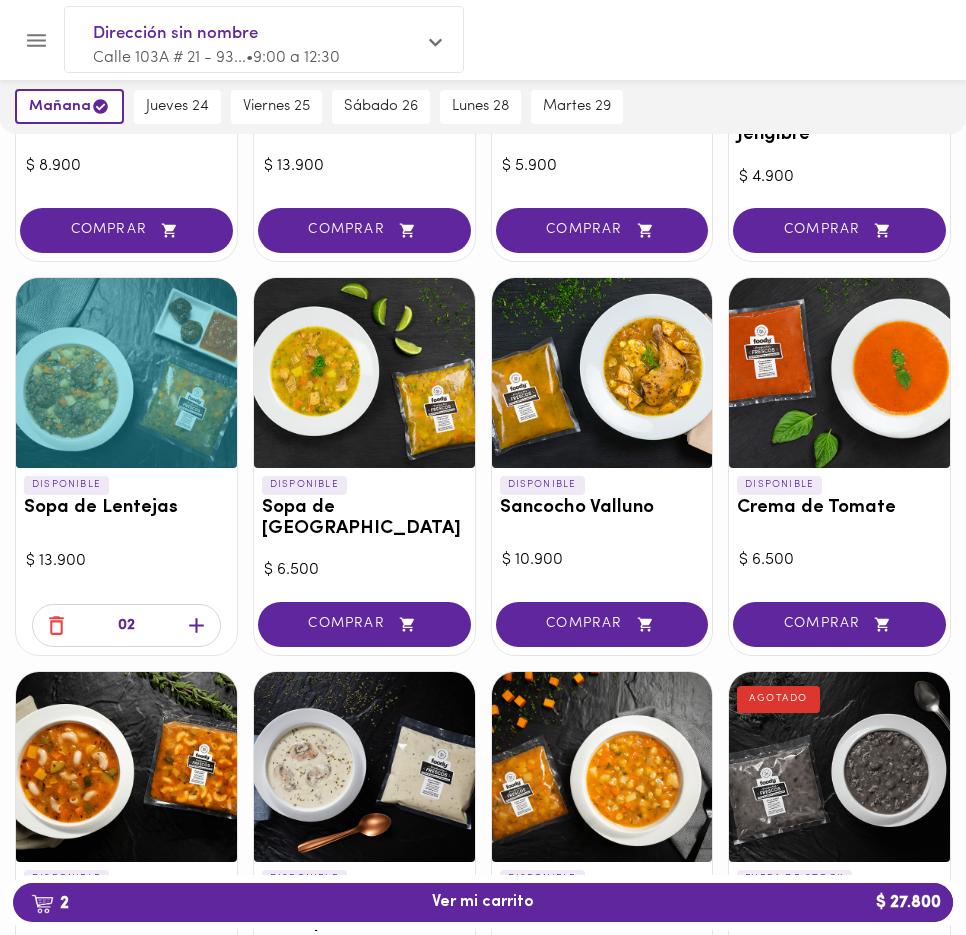 scroll, scrollTop: 475, scrollLeft: 0, axis: vertical 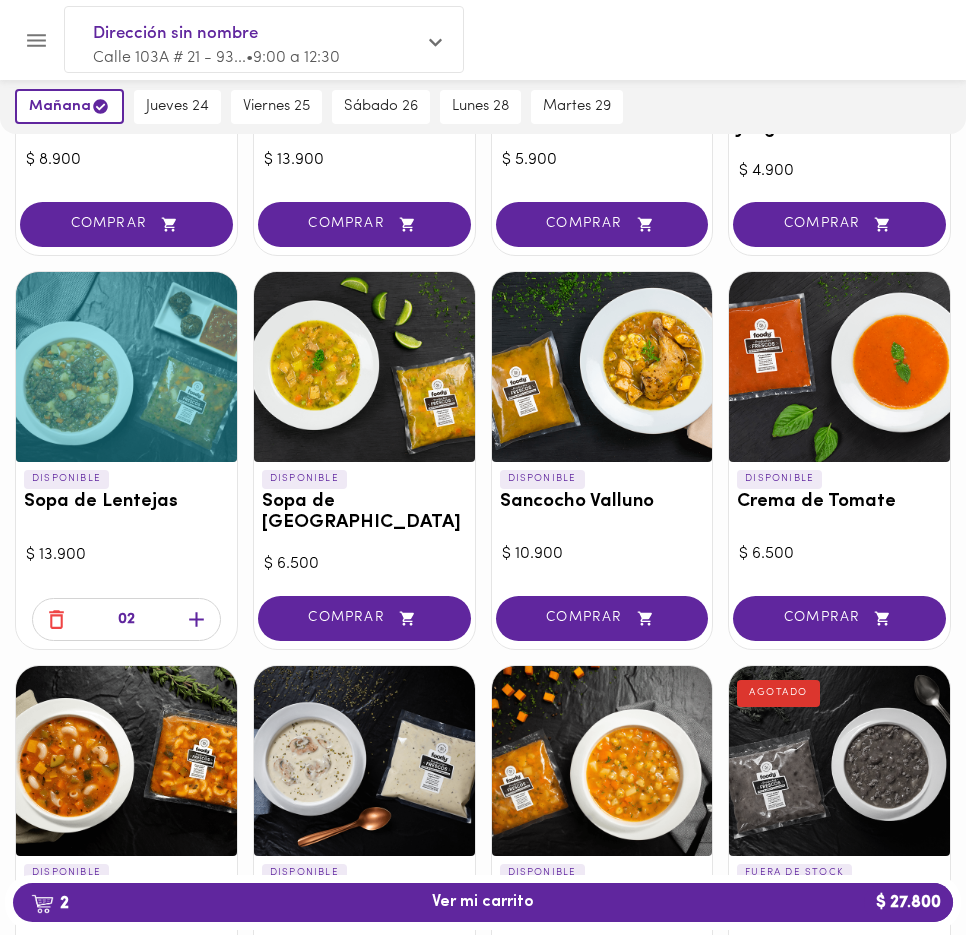 click 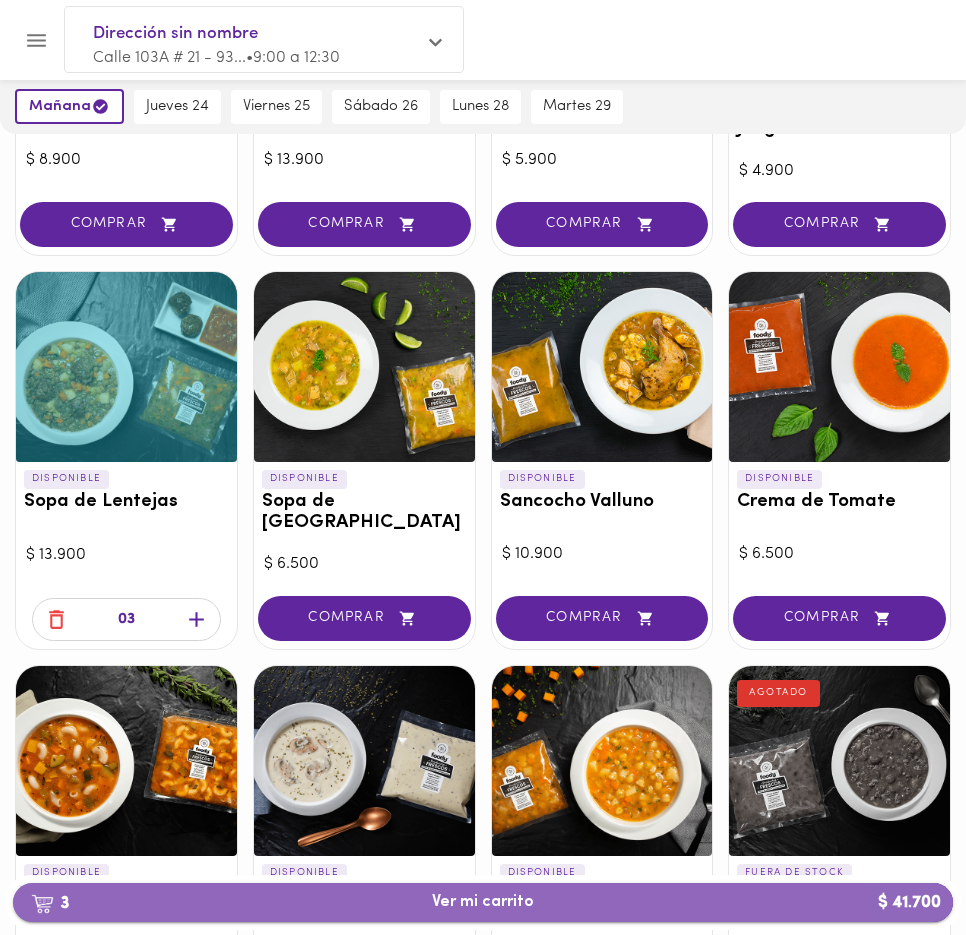 click on "3 Ver mi carrito $ 41.700" at bounding box center (483, 902) 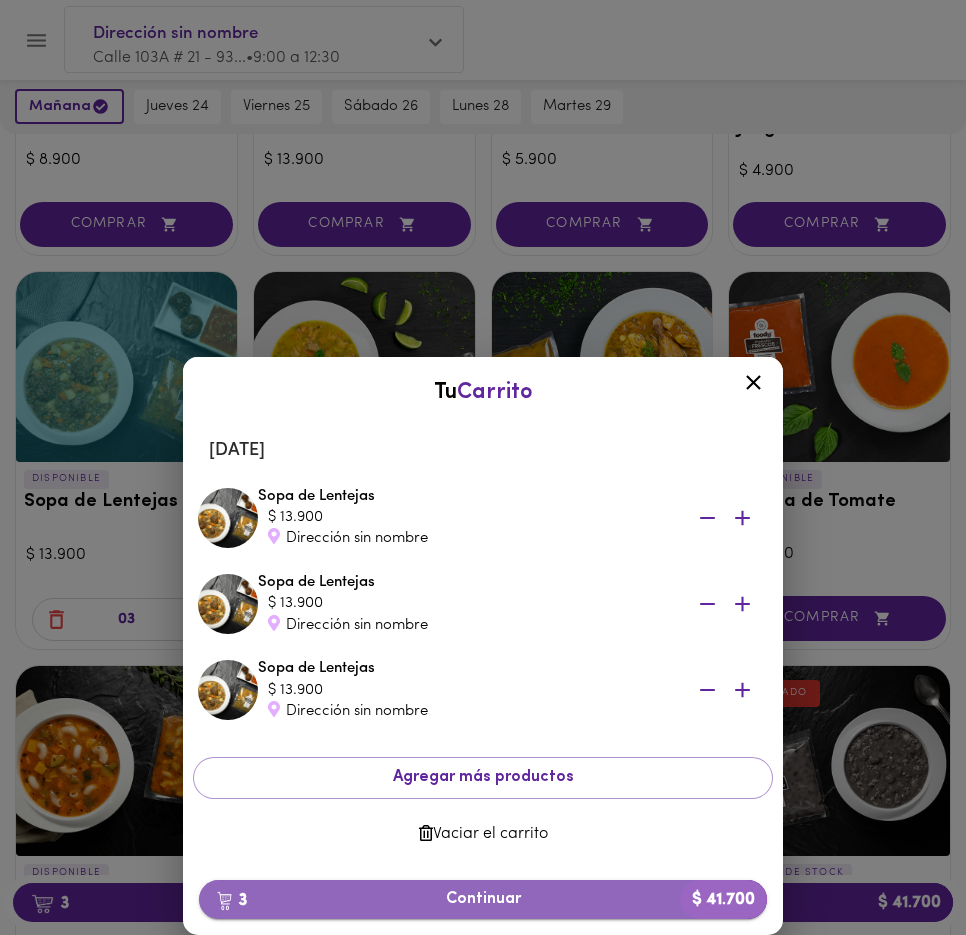 click on "3 Continuar $ 41.700" at bounding box center [483, 899] 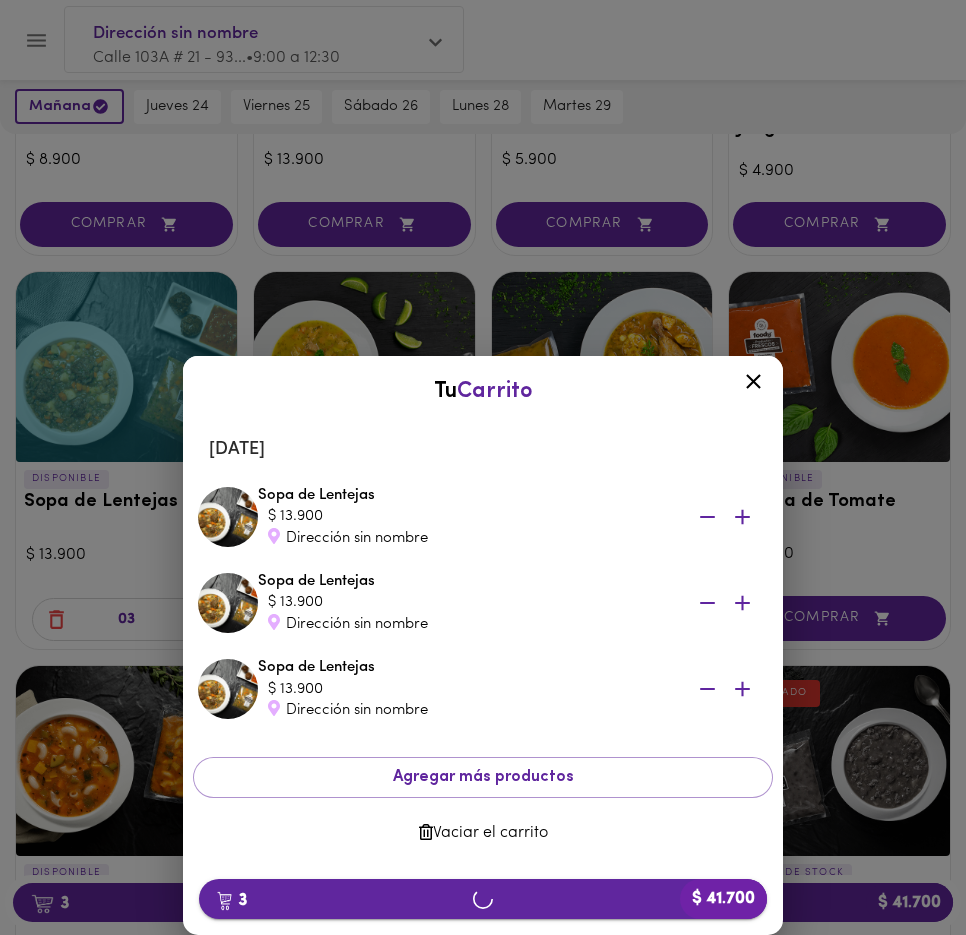 scroll, scrollTop: 0, scrollLeft: 0, axis: both 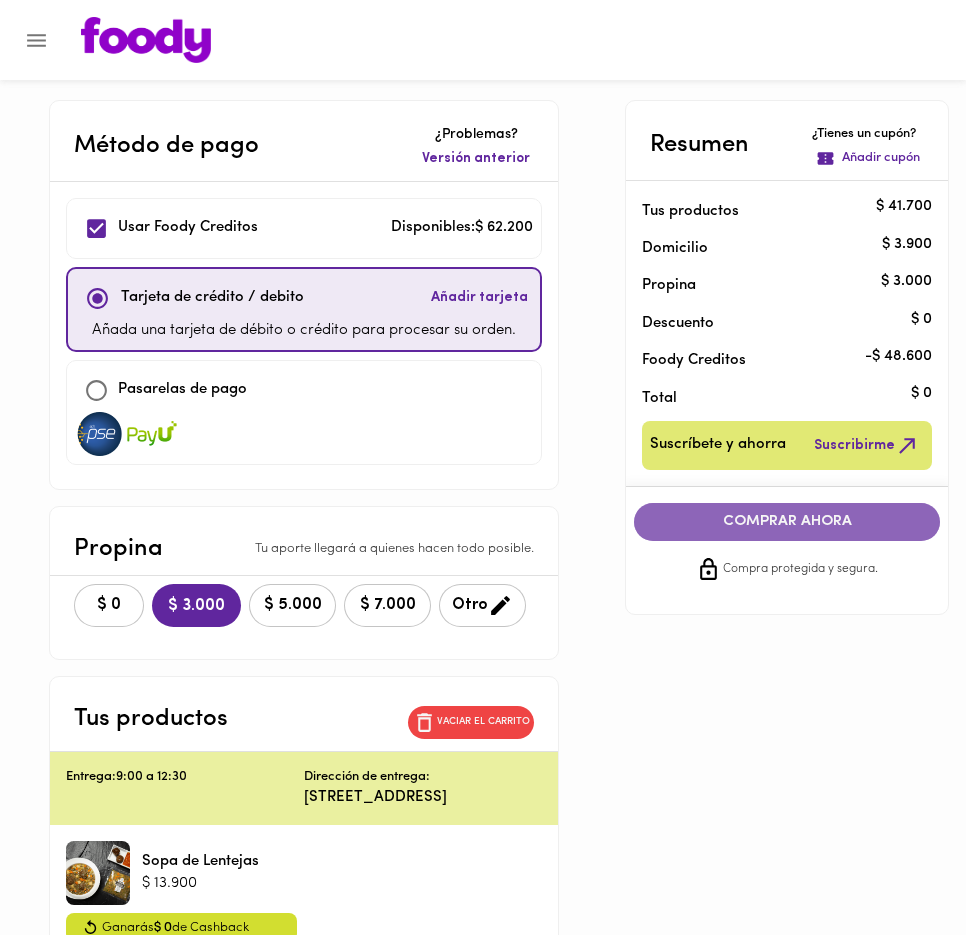 click on "COMPRAR AHORA" at bounding box center (787, 522) 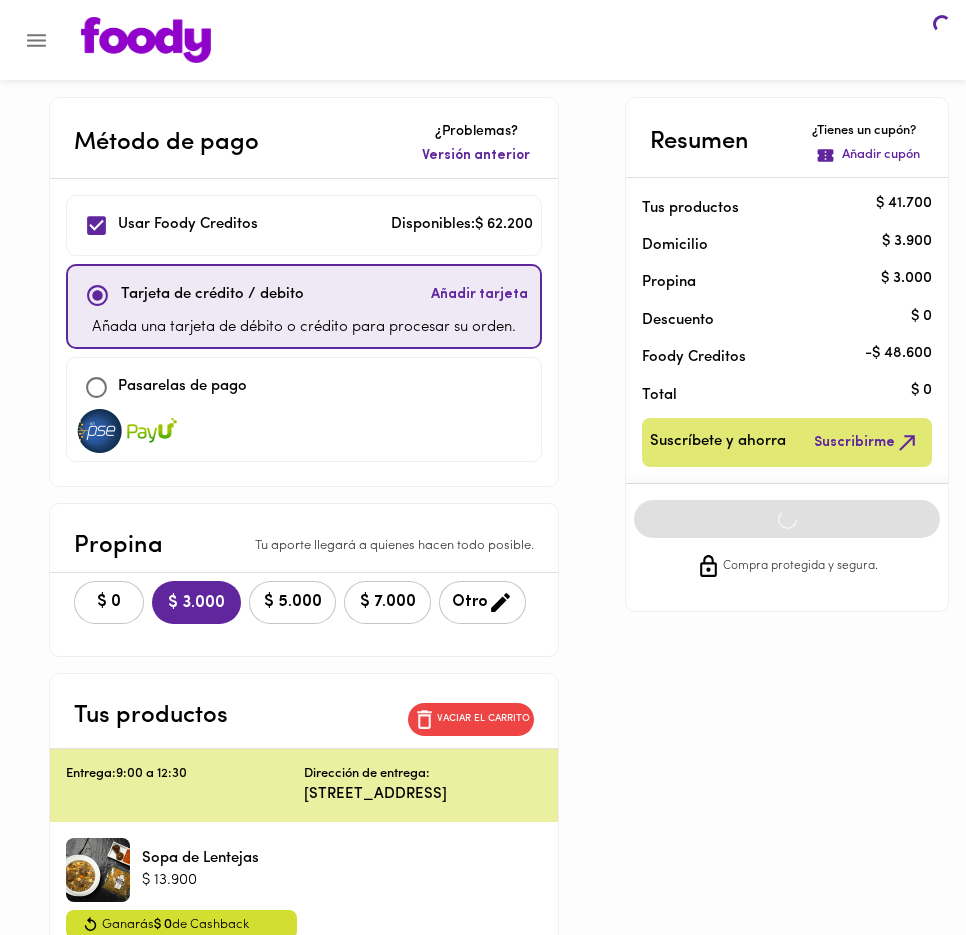 scroll, scrollTop: 5, scrollLeft: 0, axis: vertical 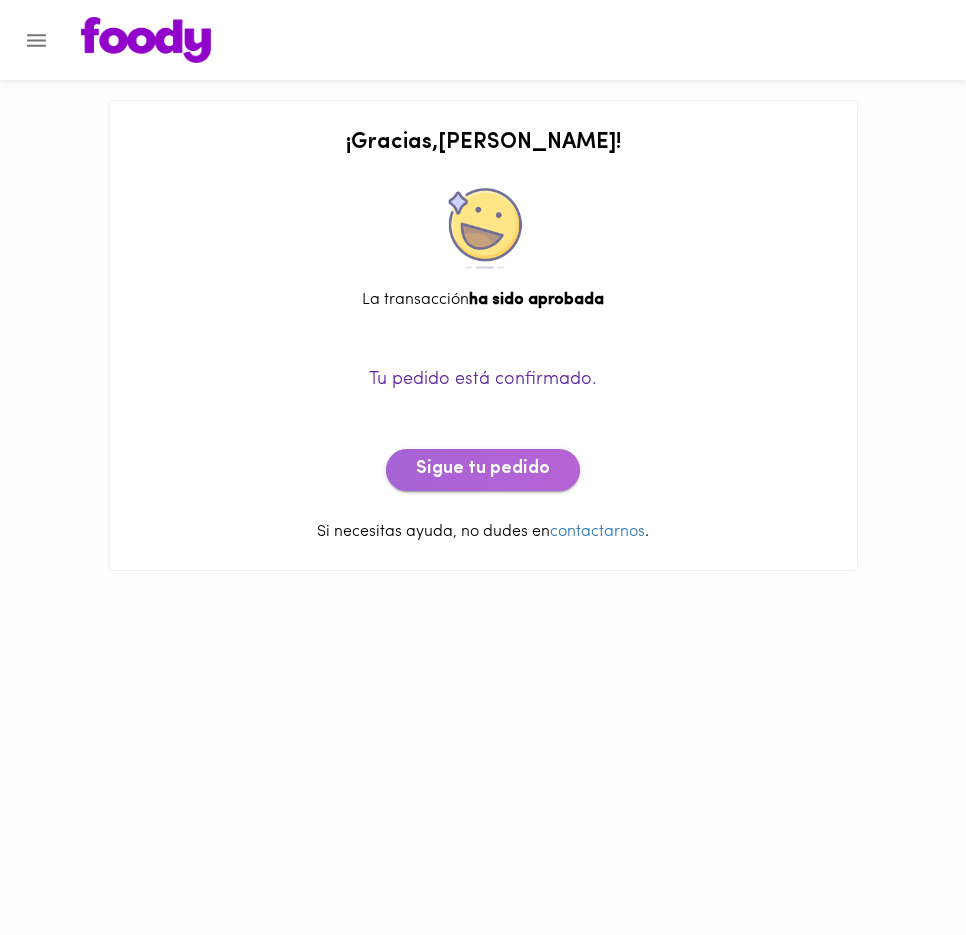 click on "Sigue tu pedido" at bounding box center (483, 470) 